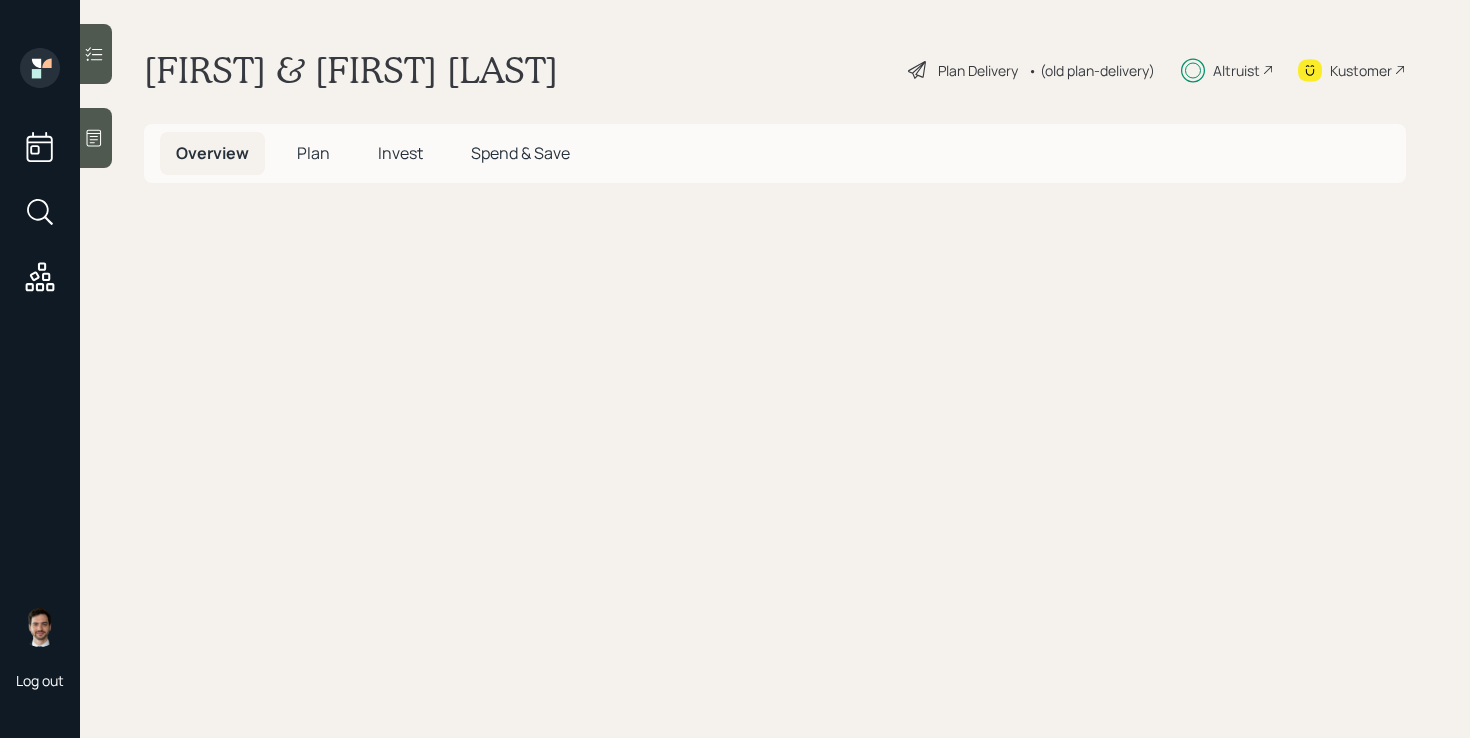 scroll, scrollTop: 0, scrollLeft: 0, axis: both 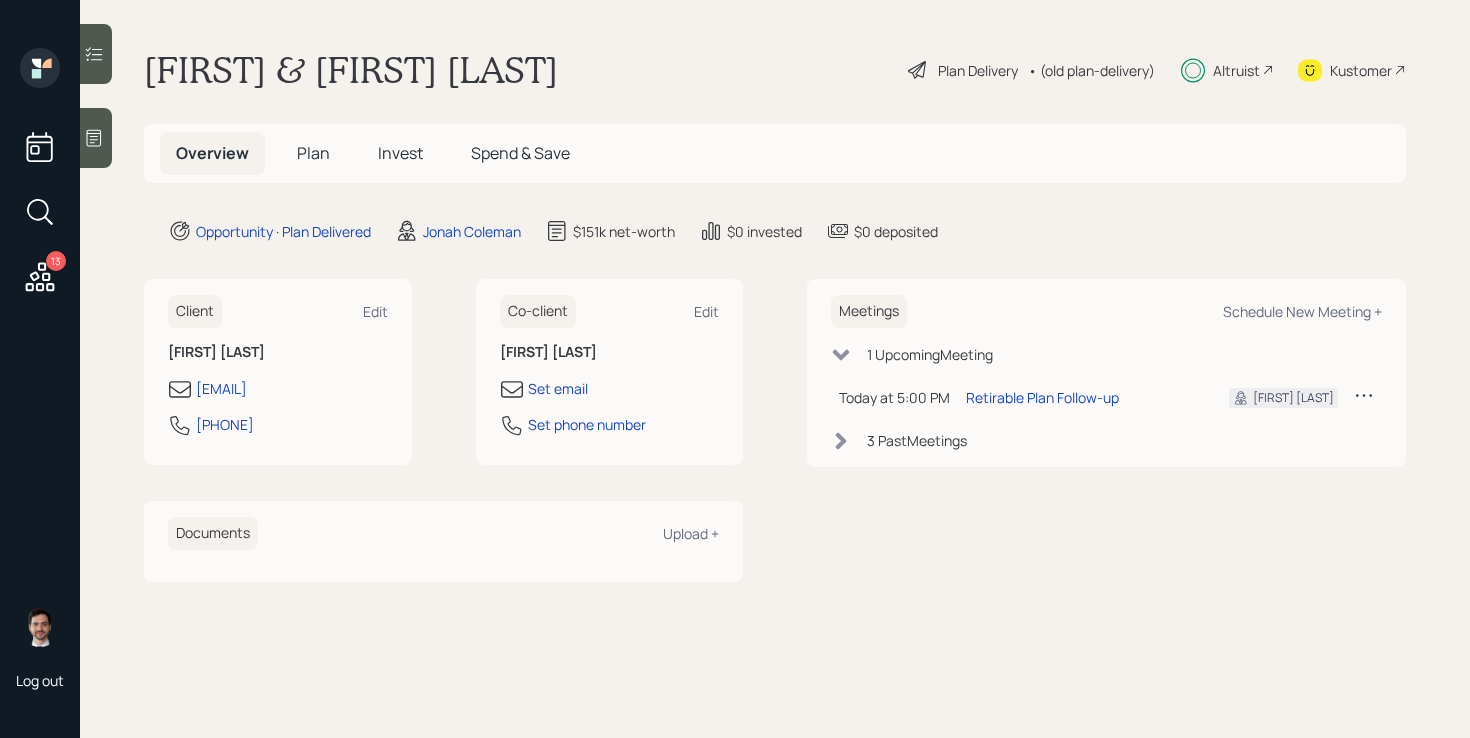 click on "Plan" at bounding box center [313, 153] 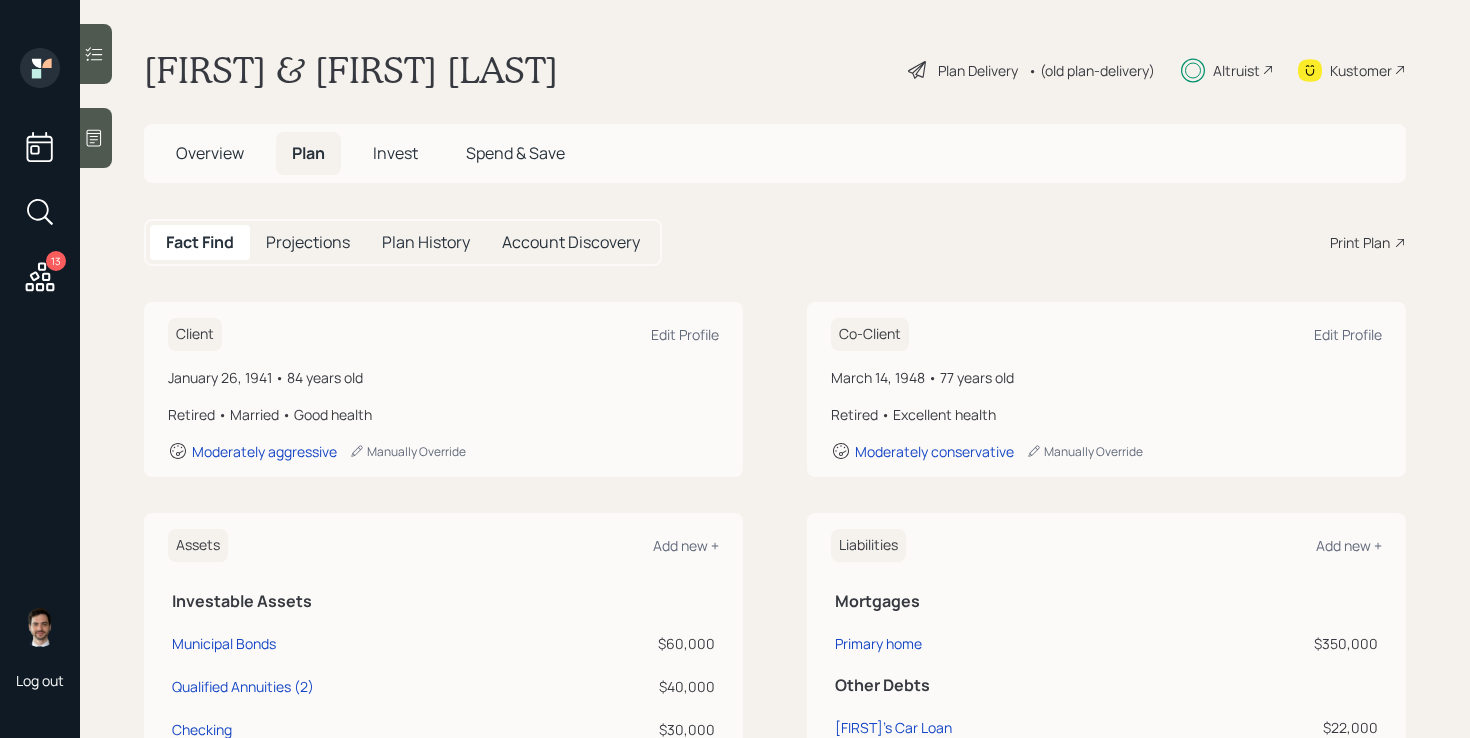 click on "Invest" at bounding box center [395, 153] 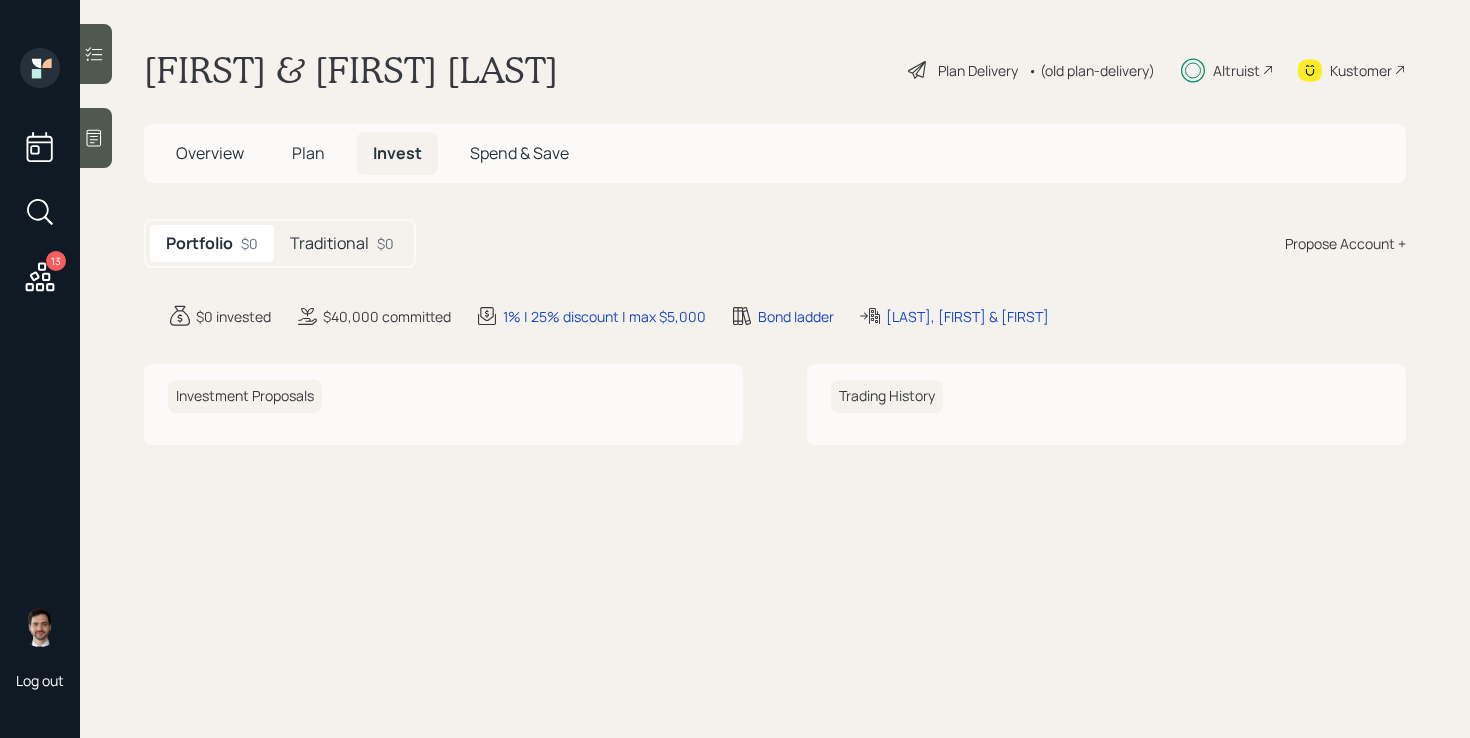 click on "Traditional" at bounding box center (329, 243) 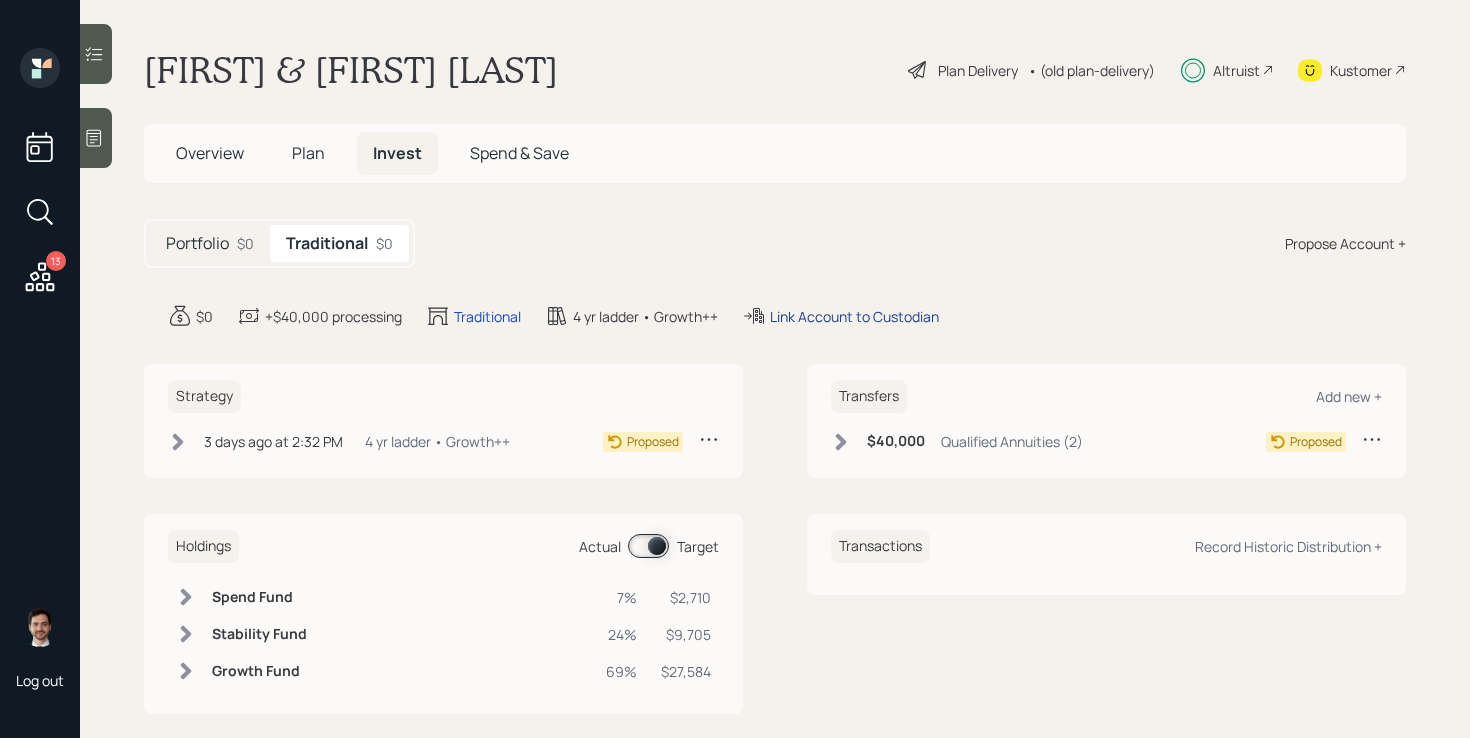 click on "Link Account to Custodian" at bounding box center (854, 316) 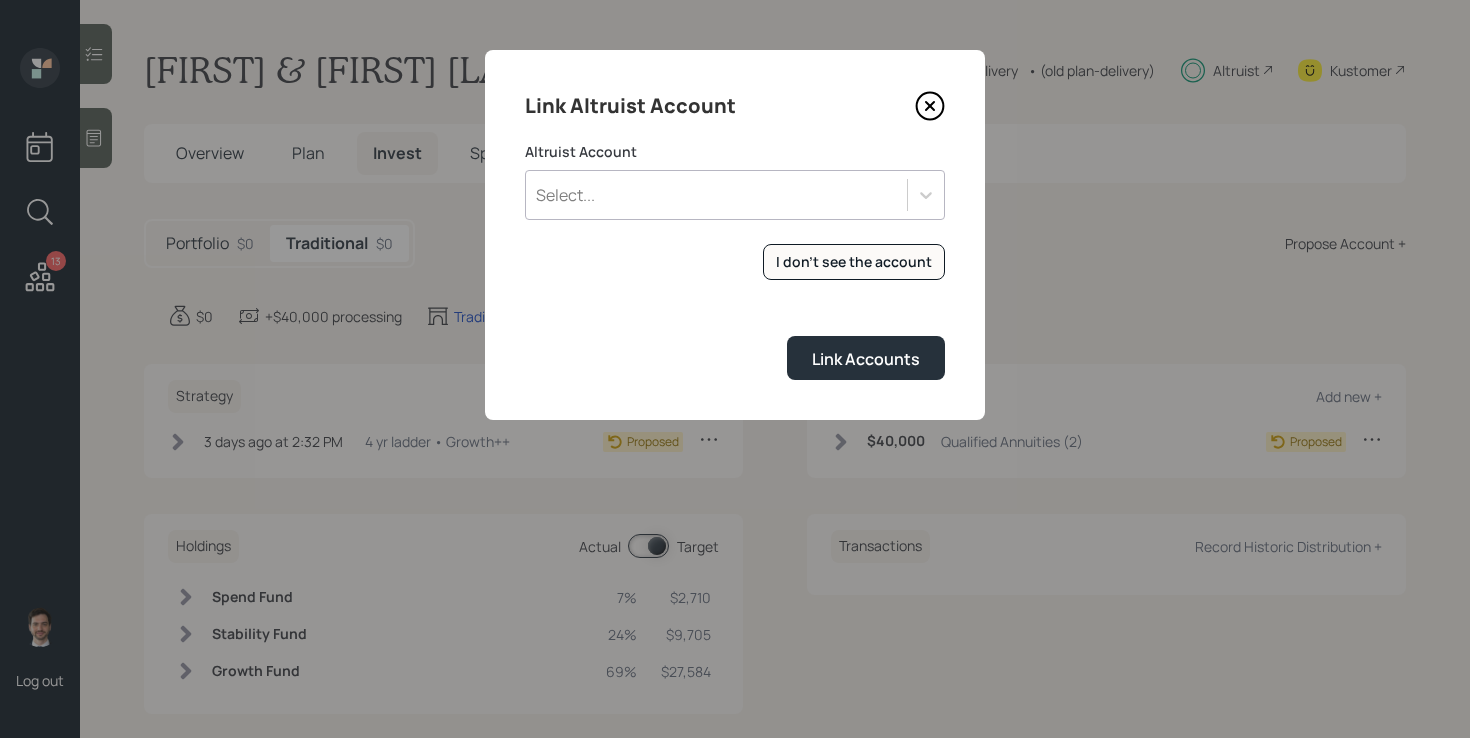 click 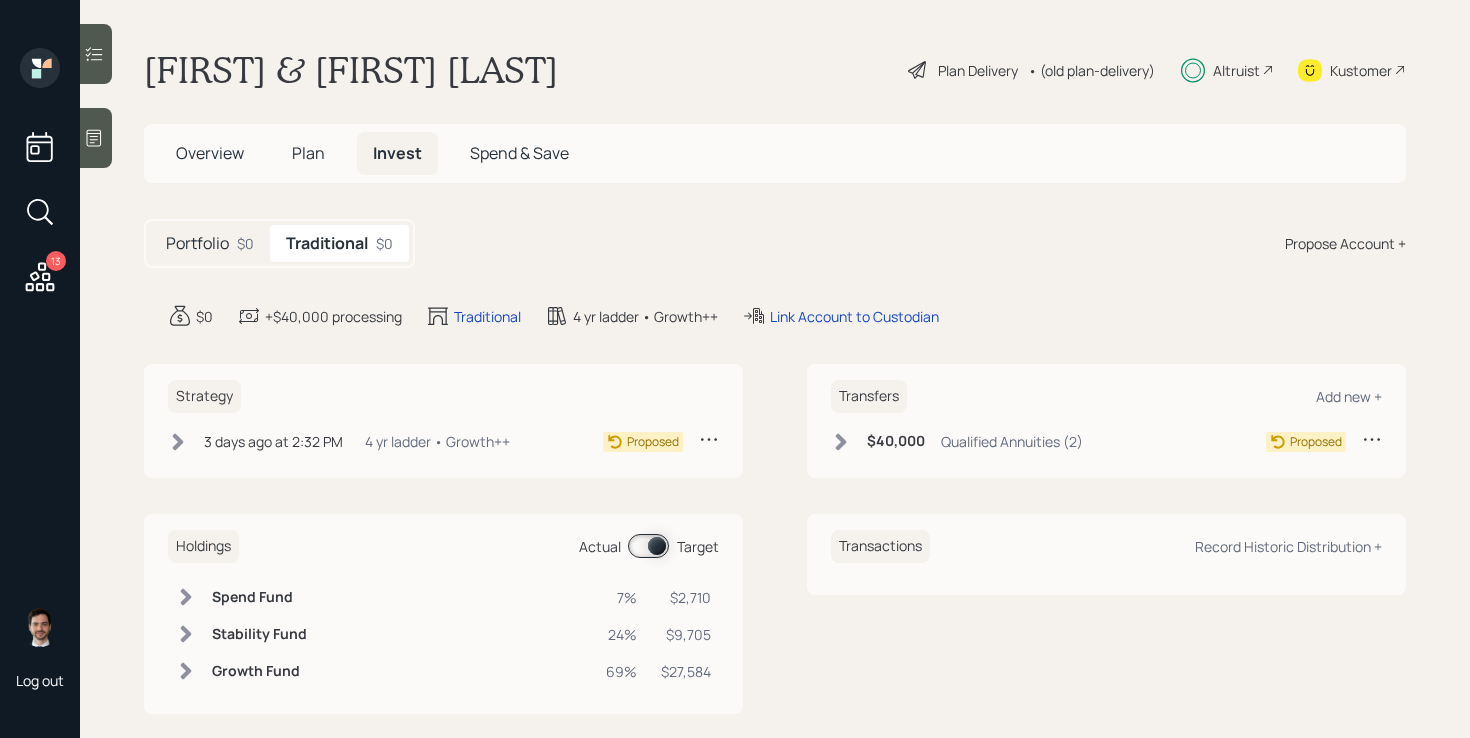 click on "Plan Delivery" at bounding box center (978, 70) 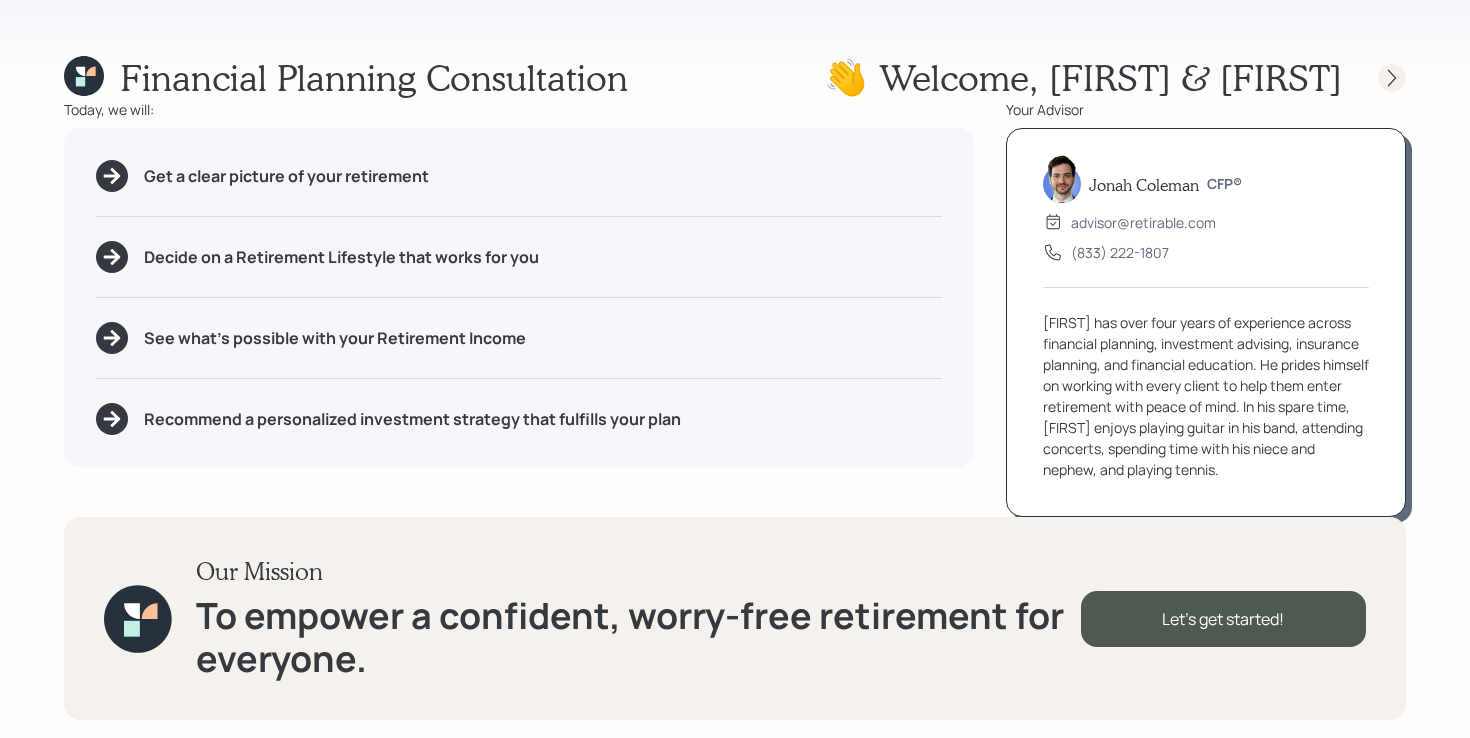 click 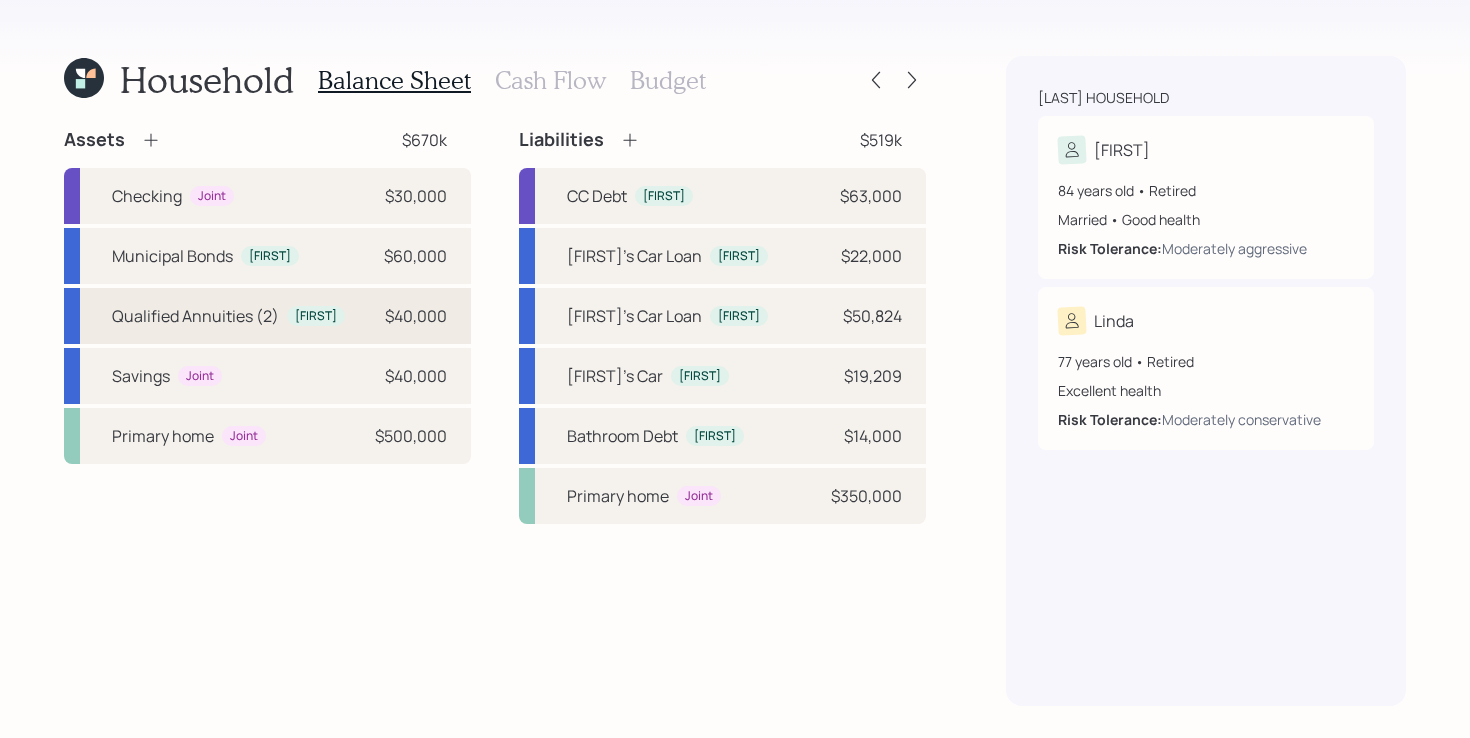 click on "Qualified Annuities (2)" at bounding box center [195, 316] 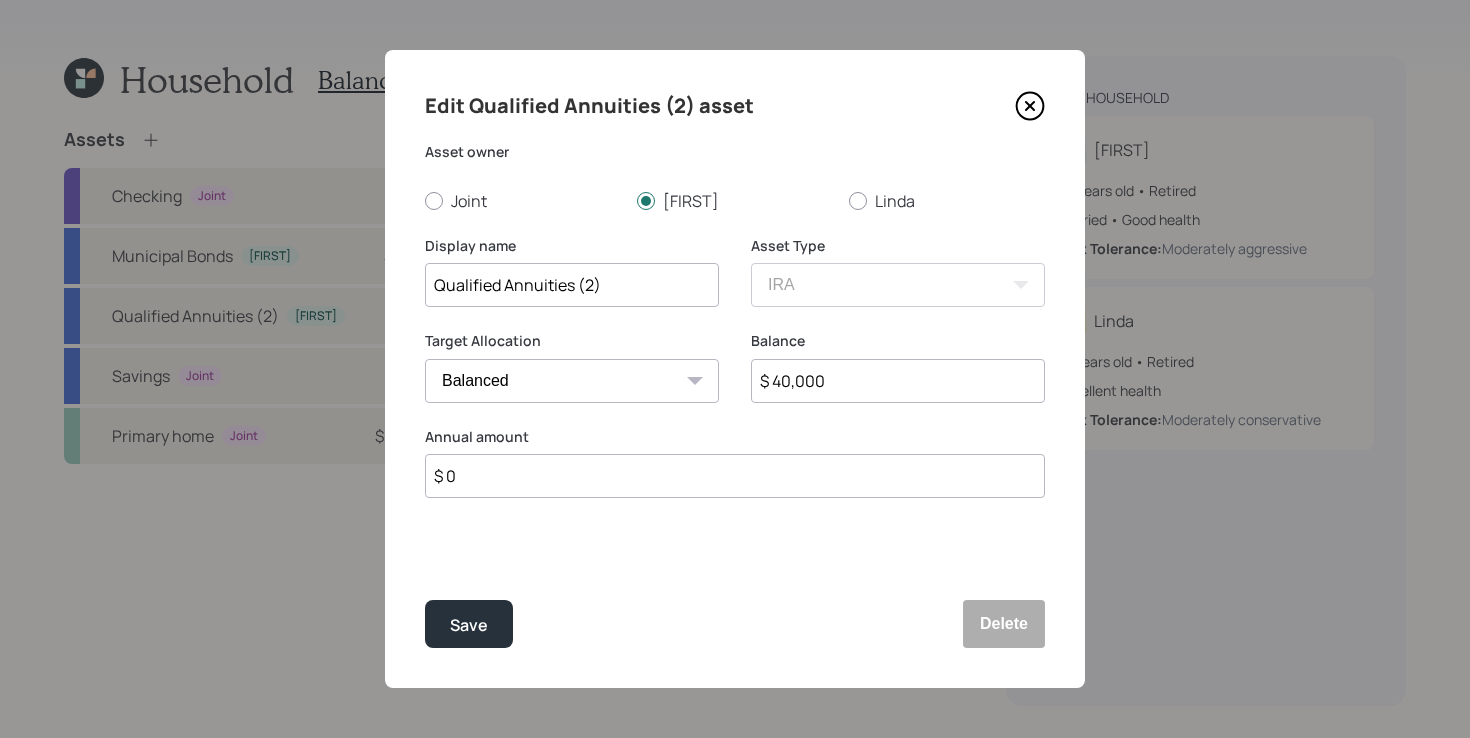 click on "$ 40,000" at bounding box center (898, 381) 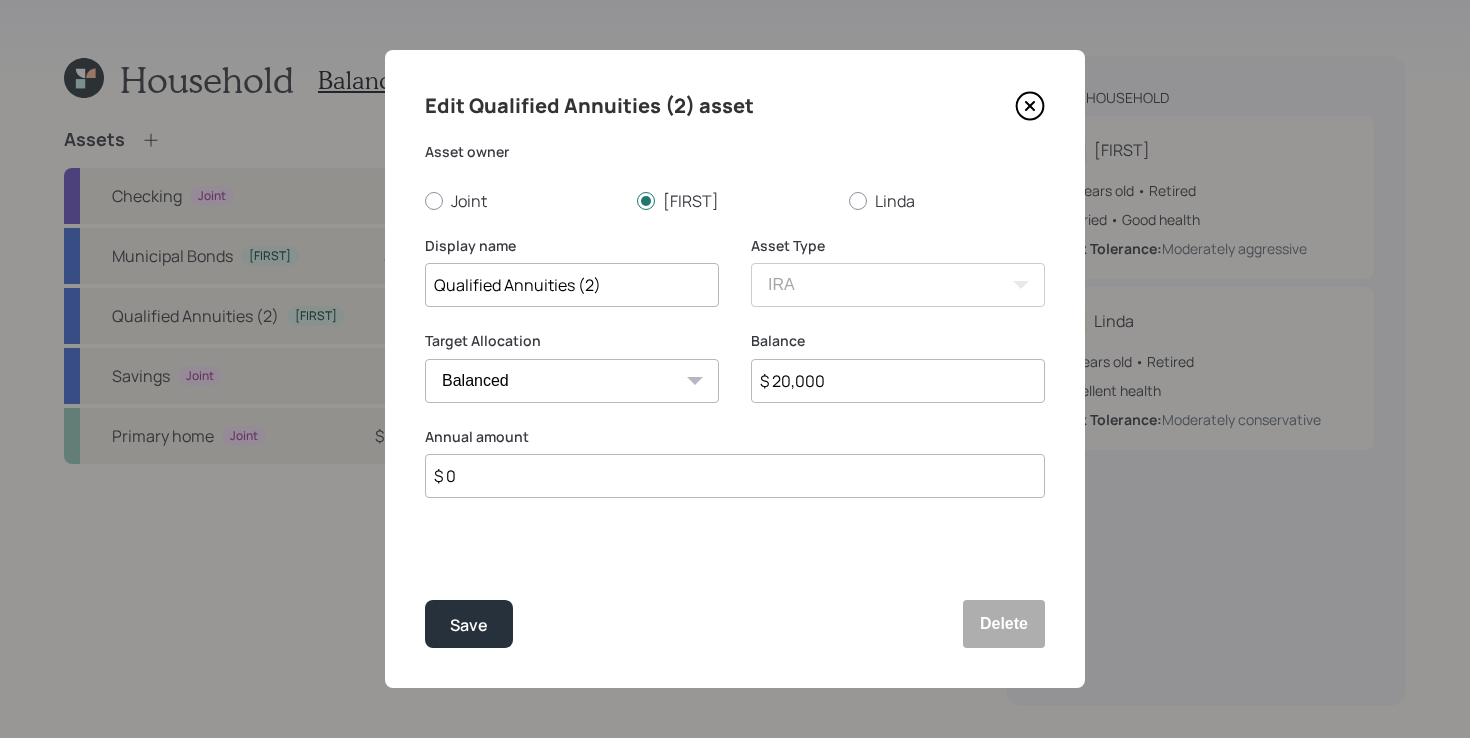 type on "$ 20,000" 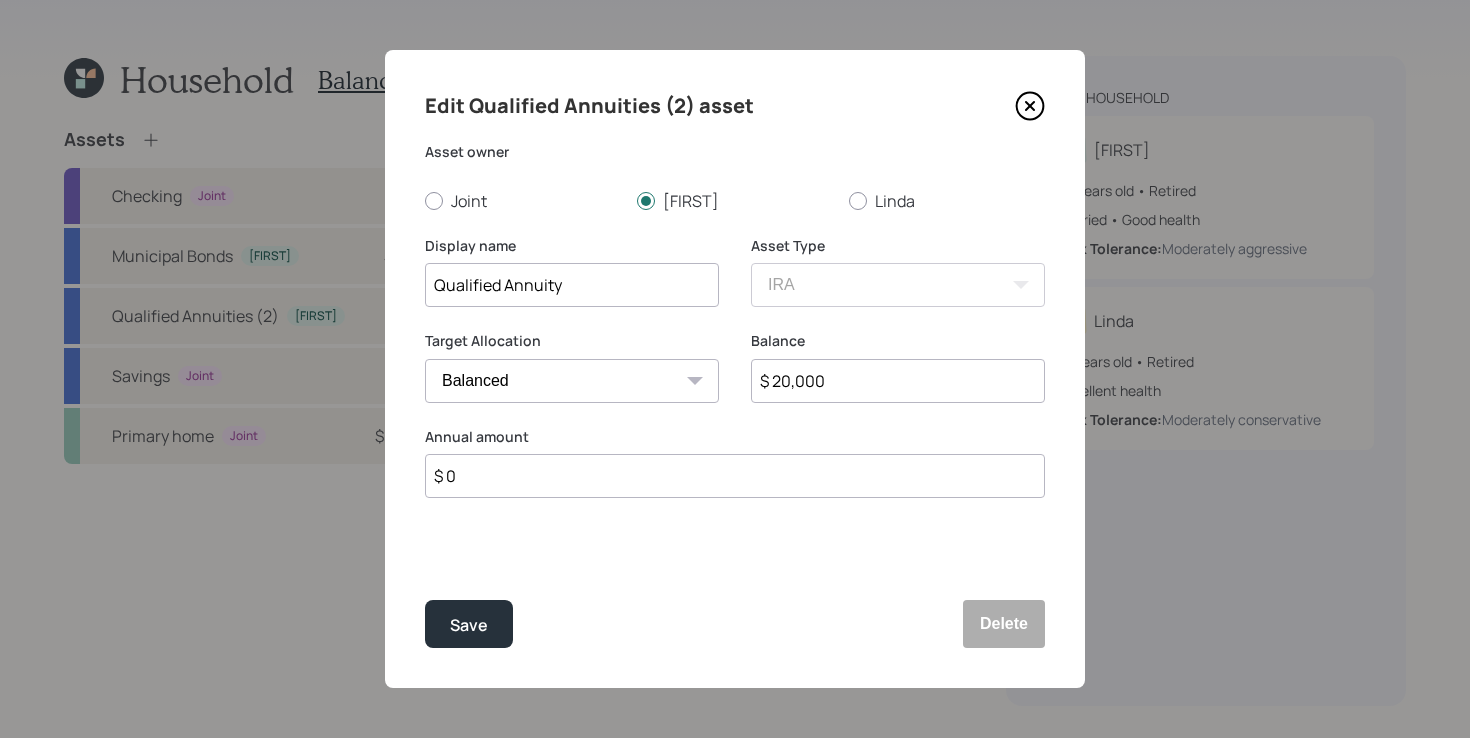 type on "Qualified Annuity" 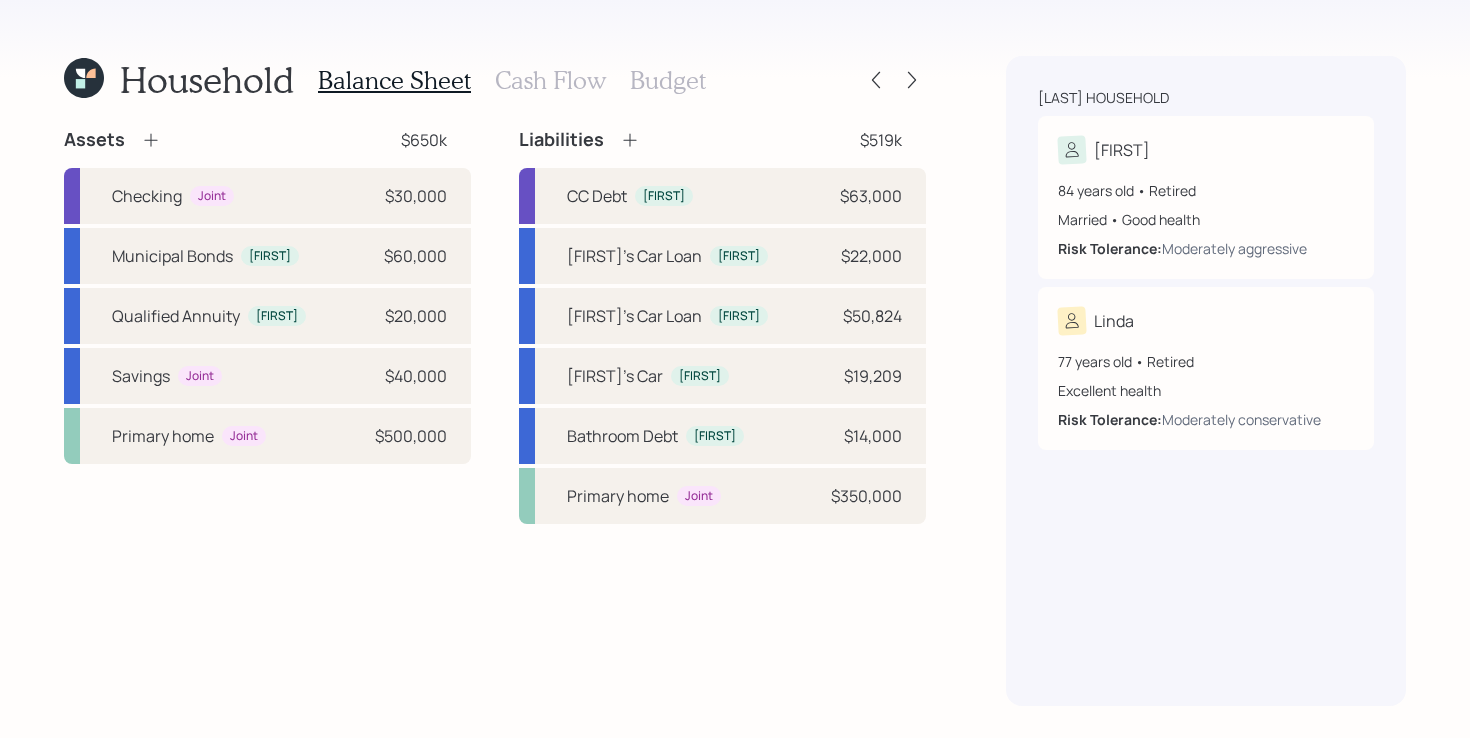 click 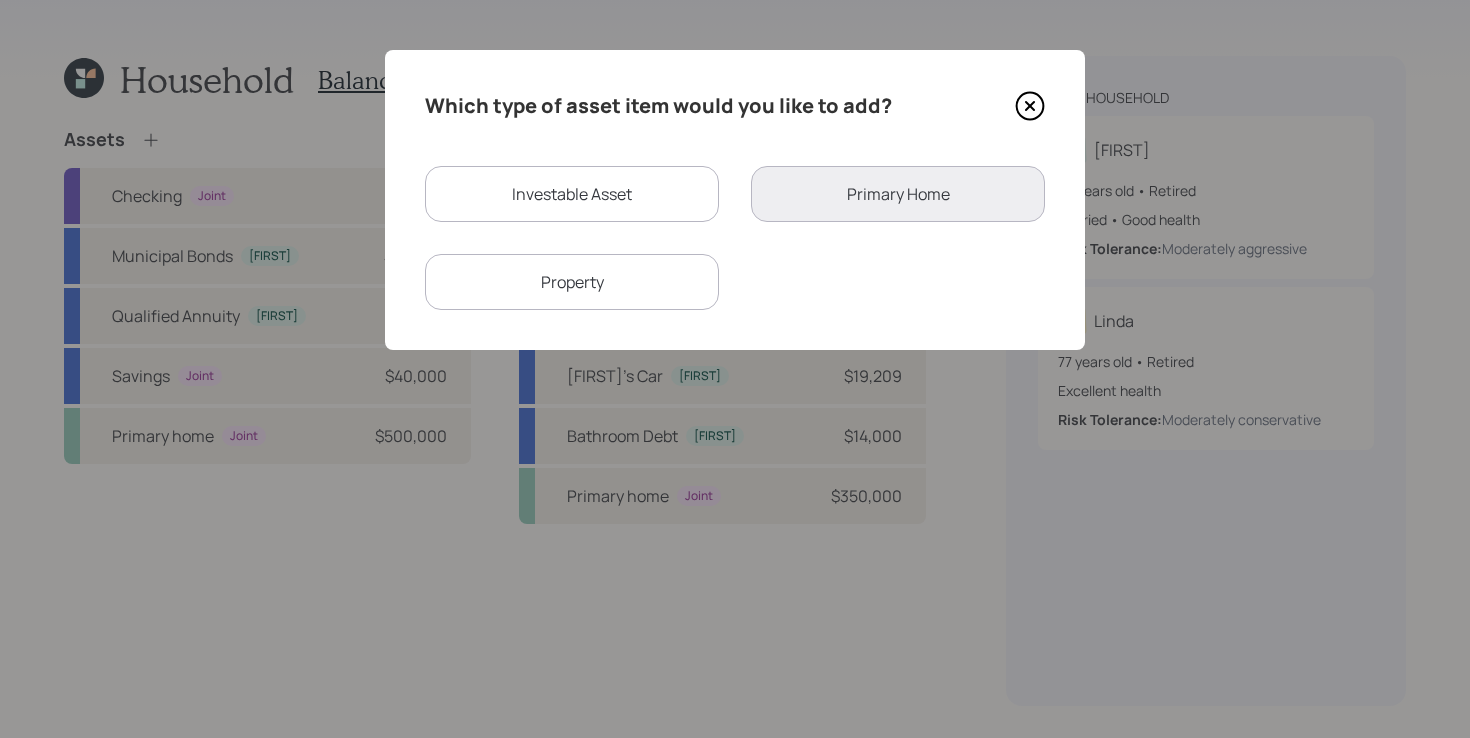 click on "Investable Asset" at bounding box center [572, 194] 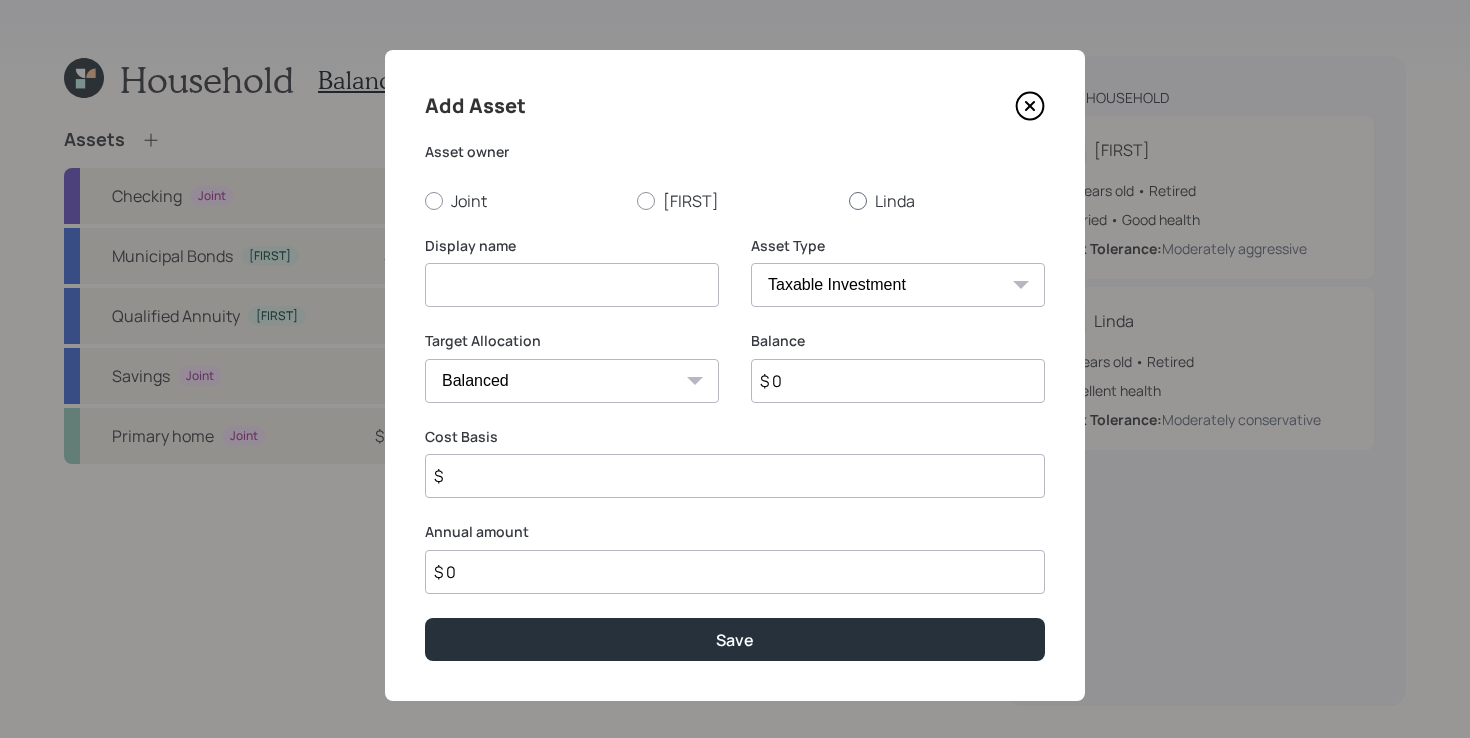 click at bounding box center (858, 201) 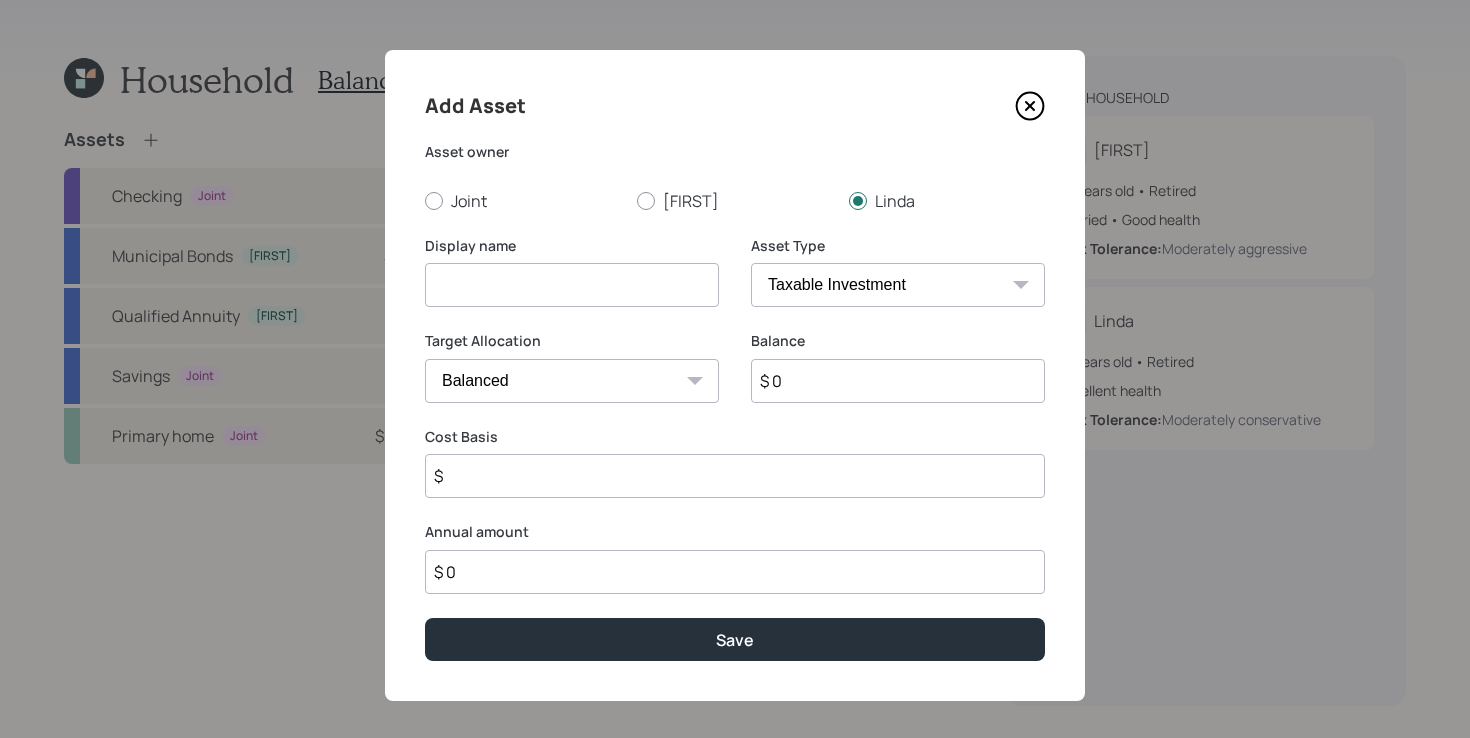 click at bounding box center [572, 285] 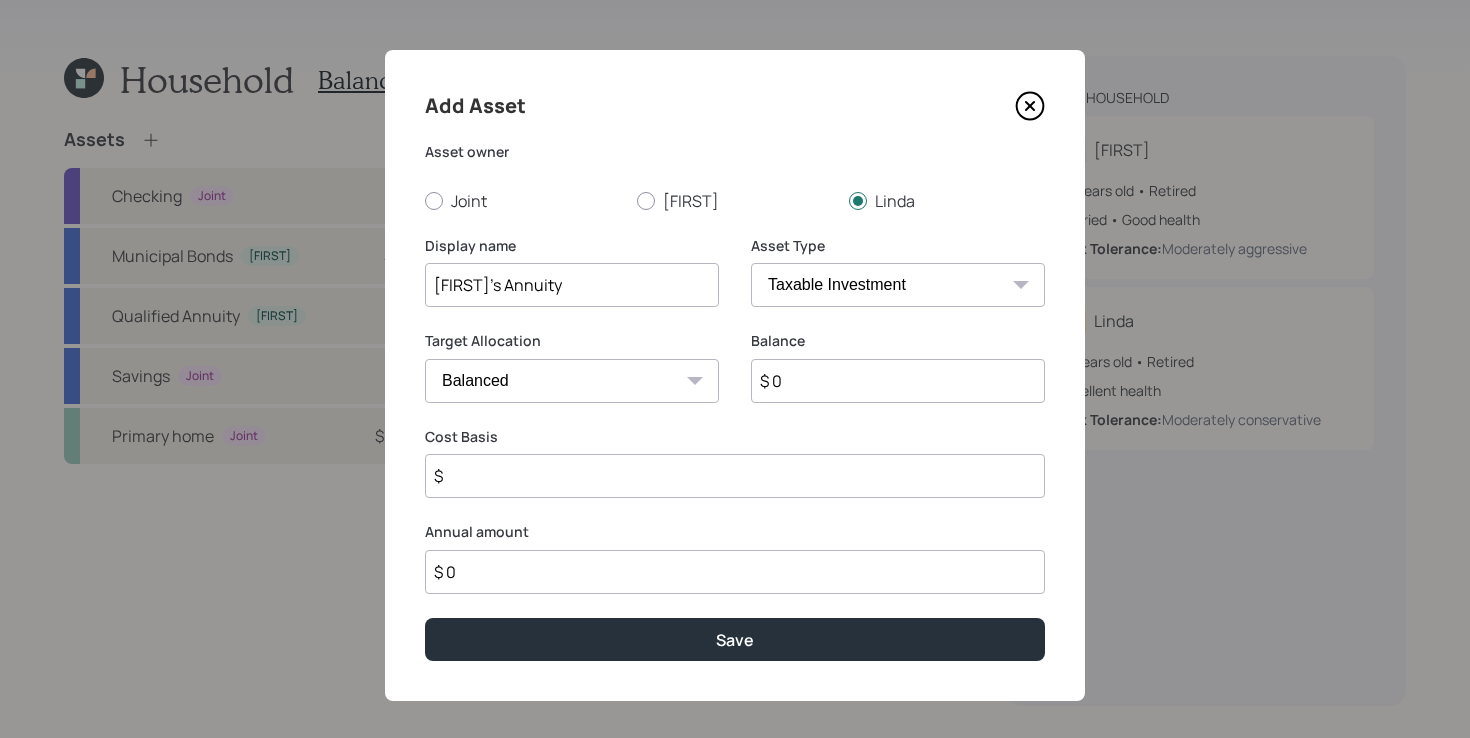 type on "[FIRST]'s Annuity" 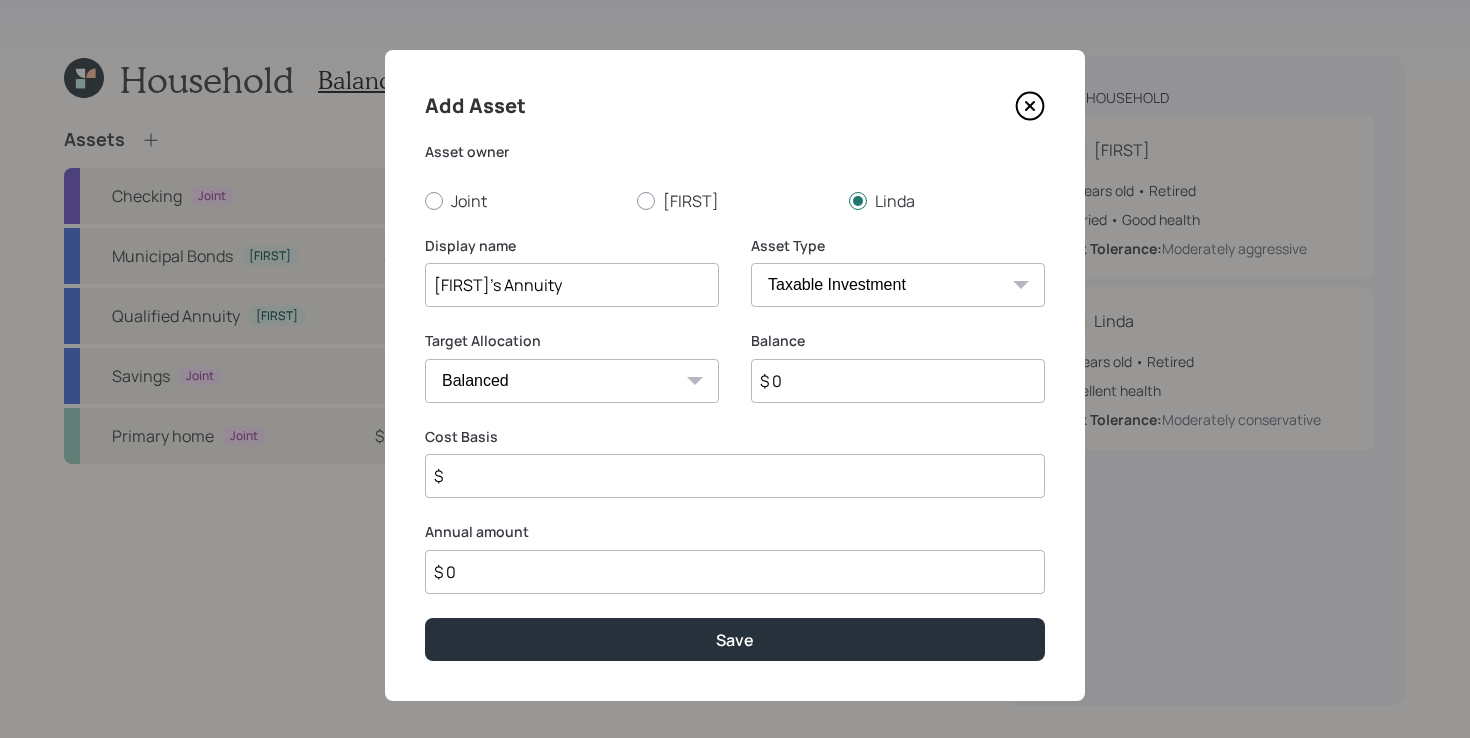 select on "ira" 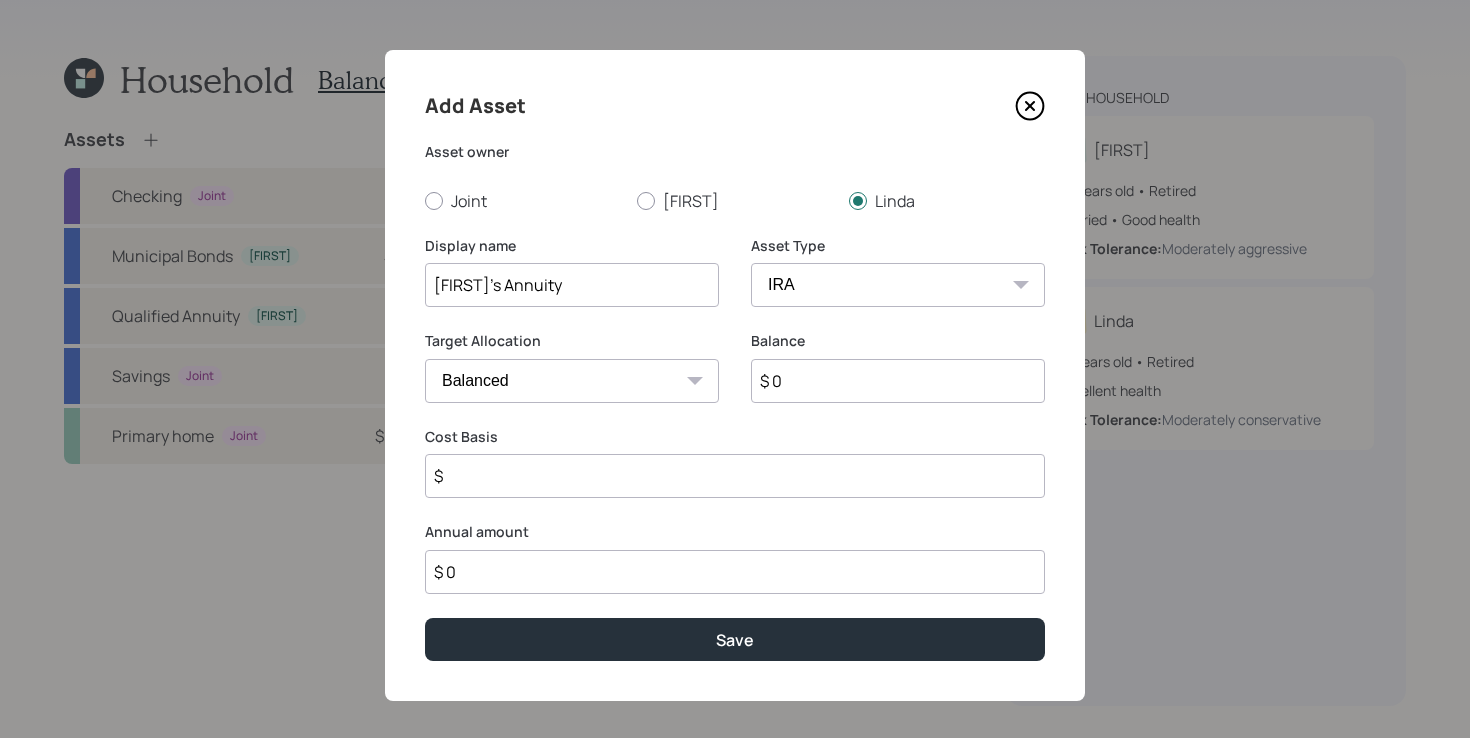 type on "$" 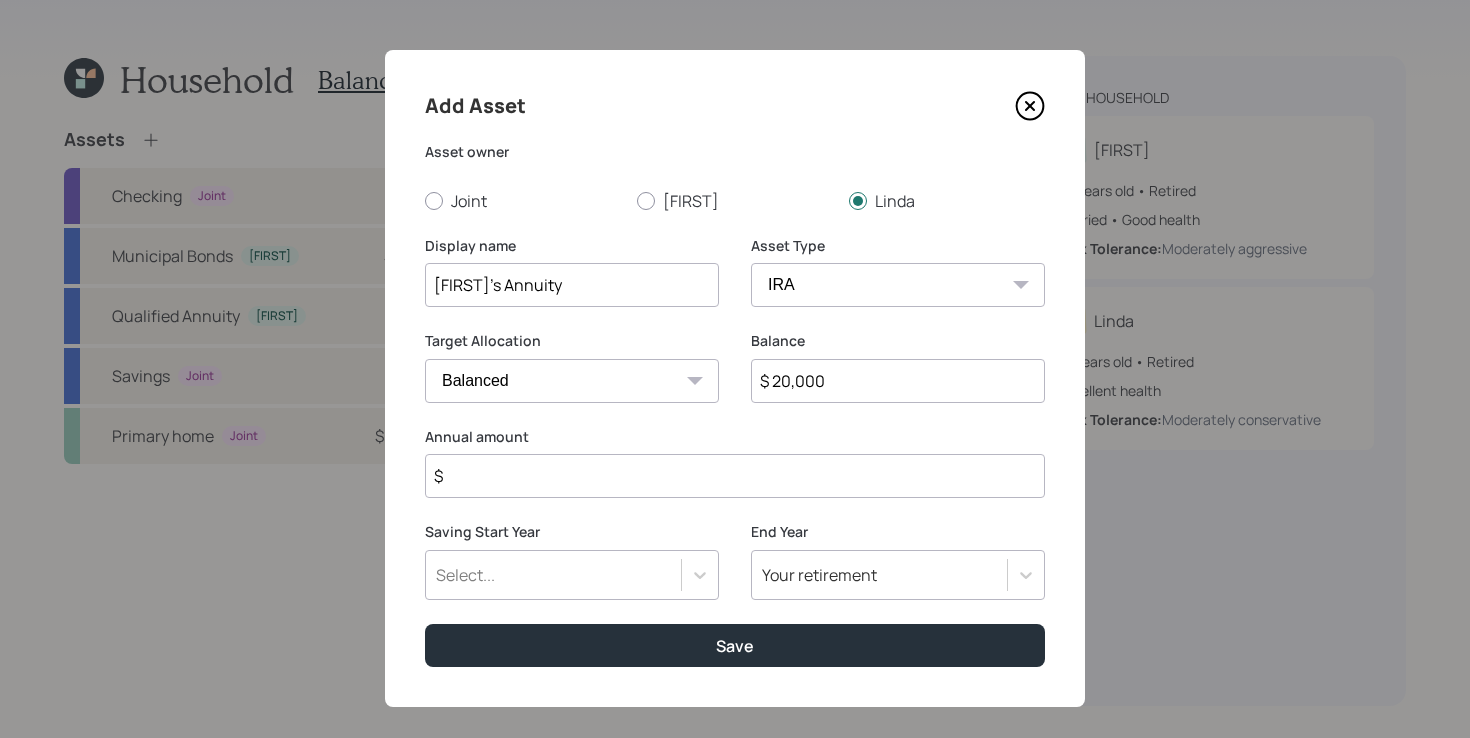 type on "$ 20,000" 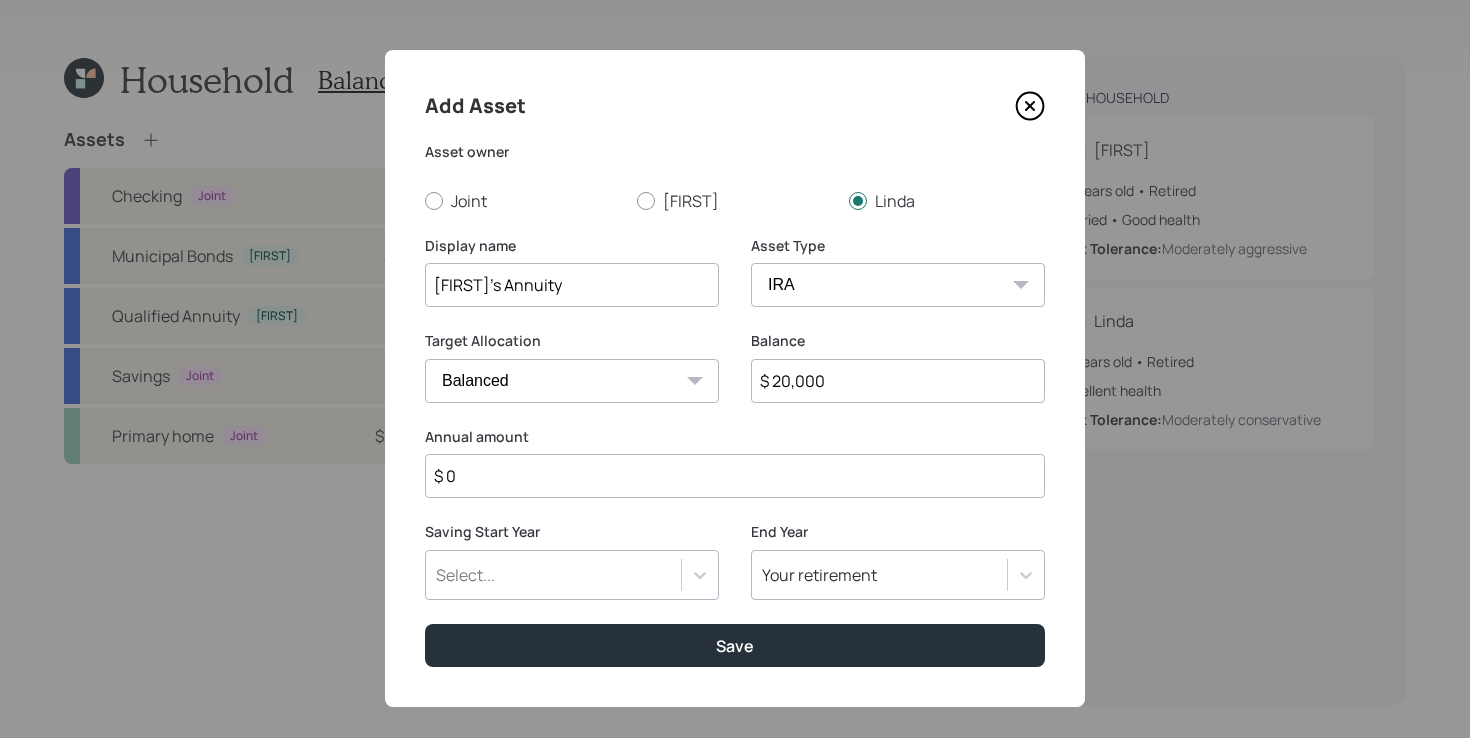 type on "$ 0" 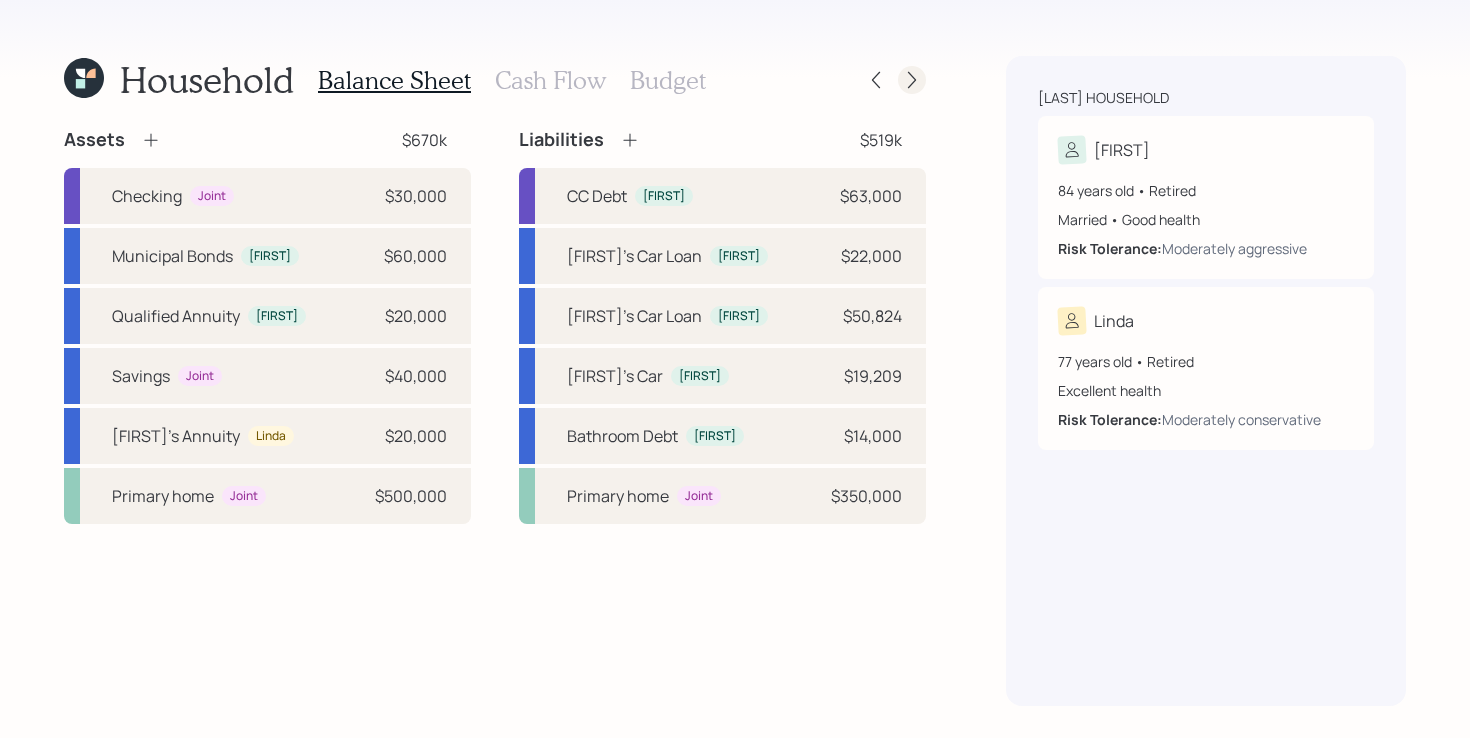 click 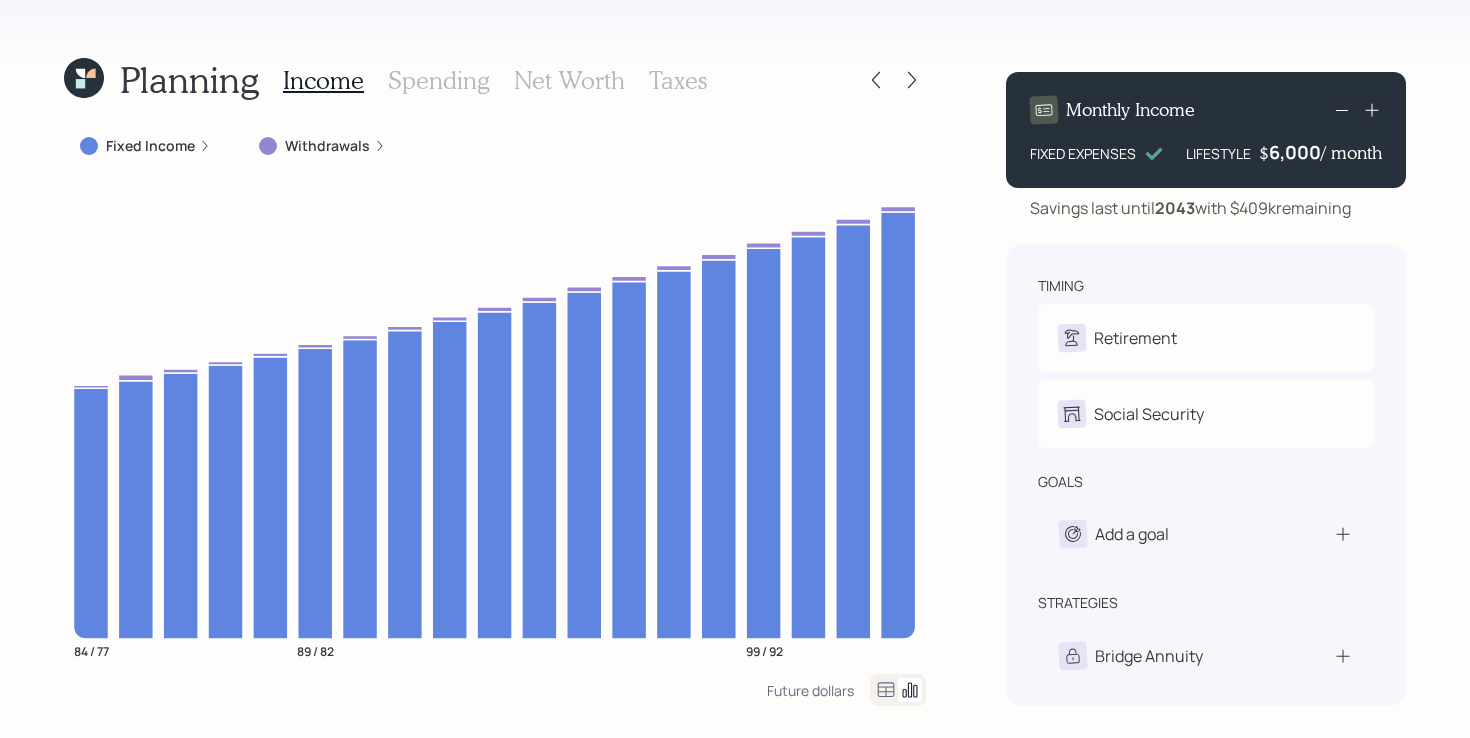 click 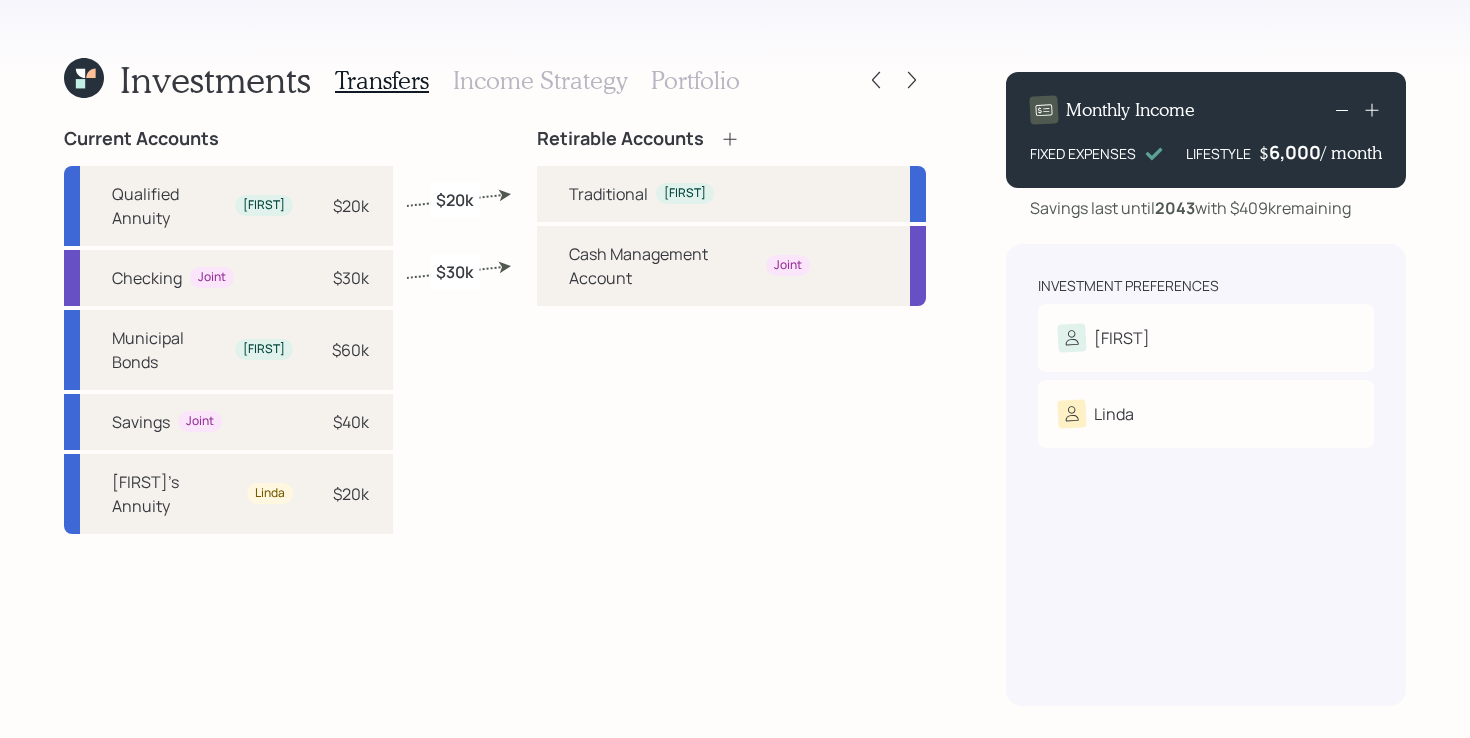 click 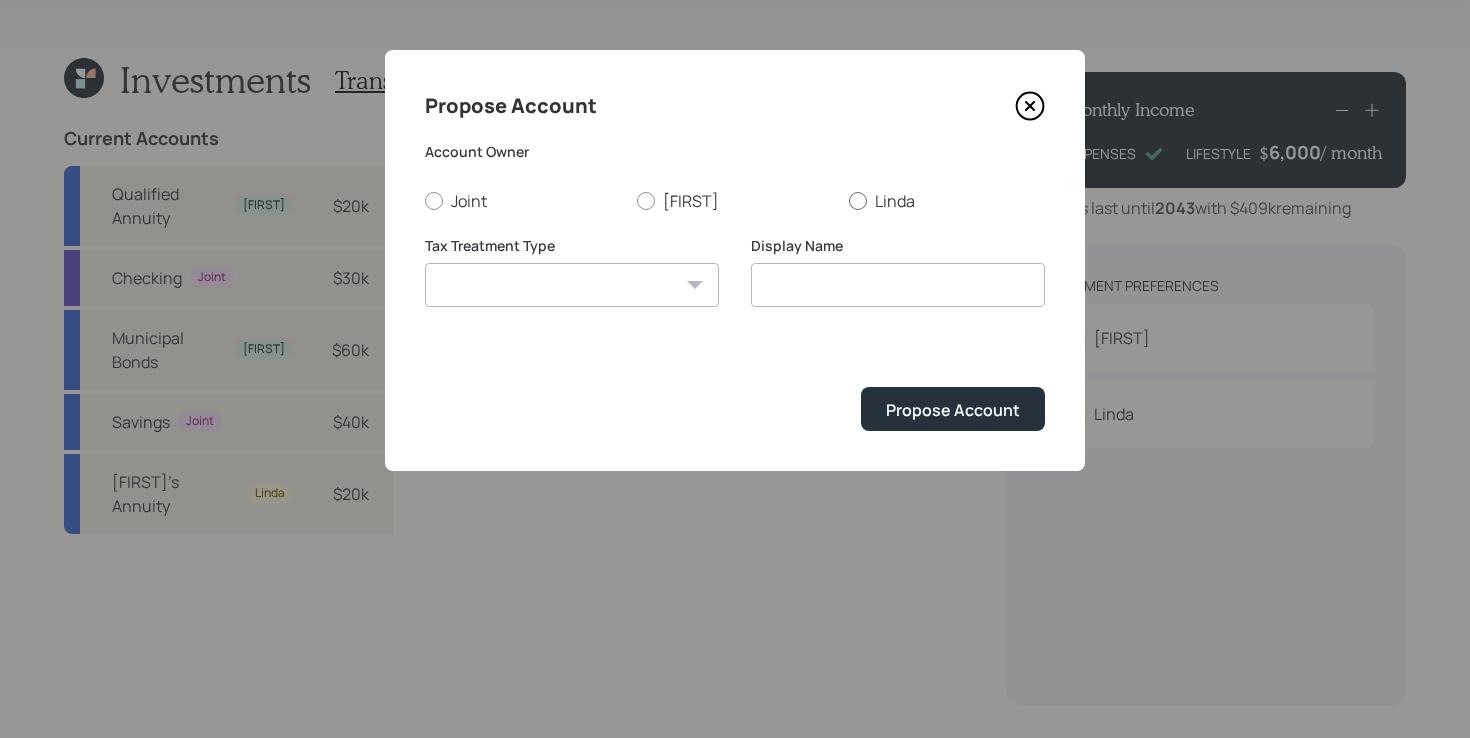 click on "Linda" at bounding box center [947, 201] 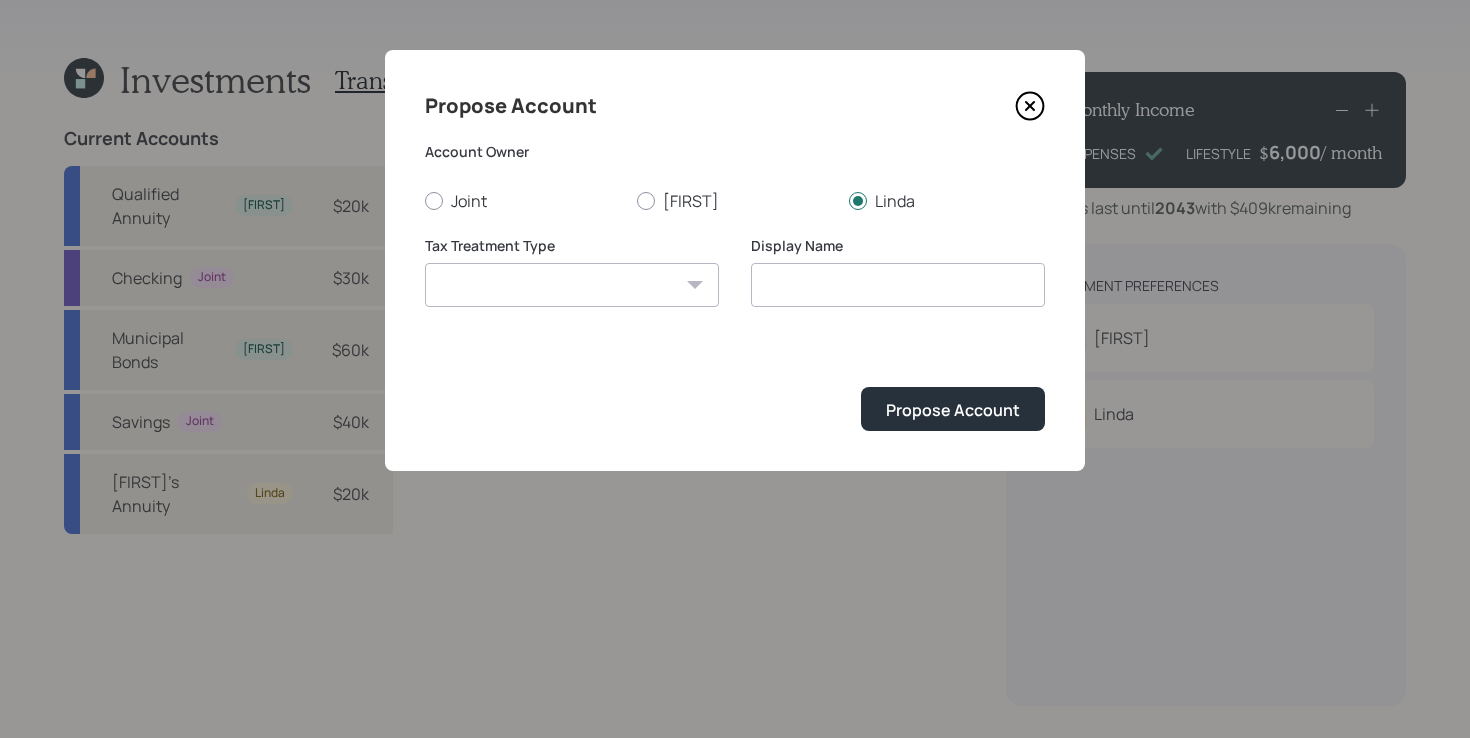 click on "Roth Taxable Traditional" at bounding box center [572, 285] 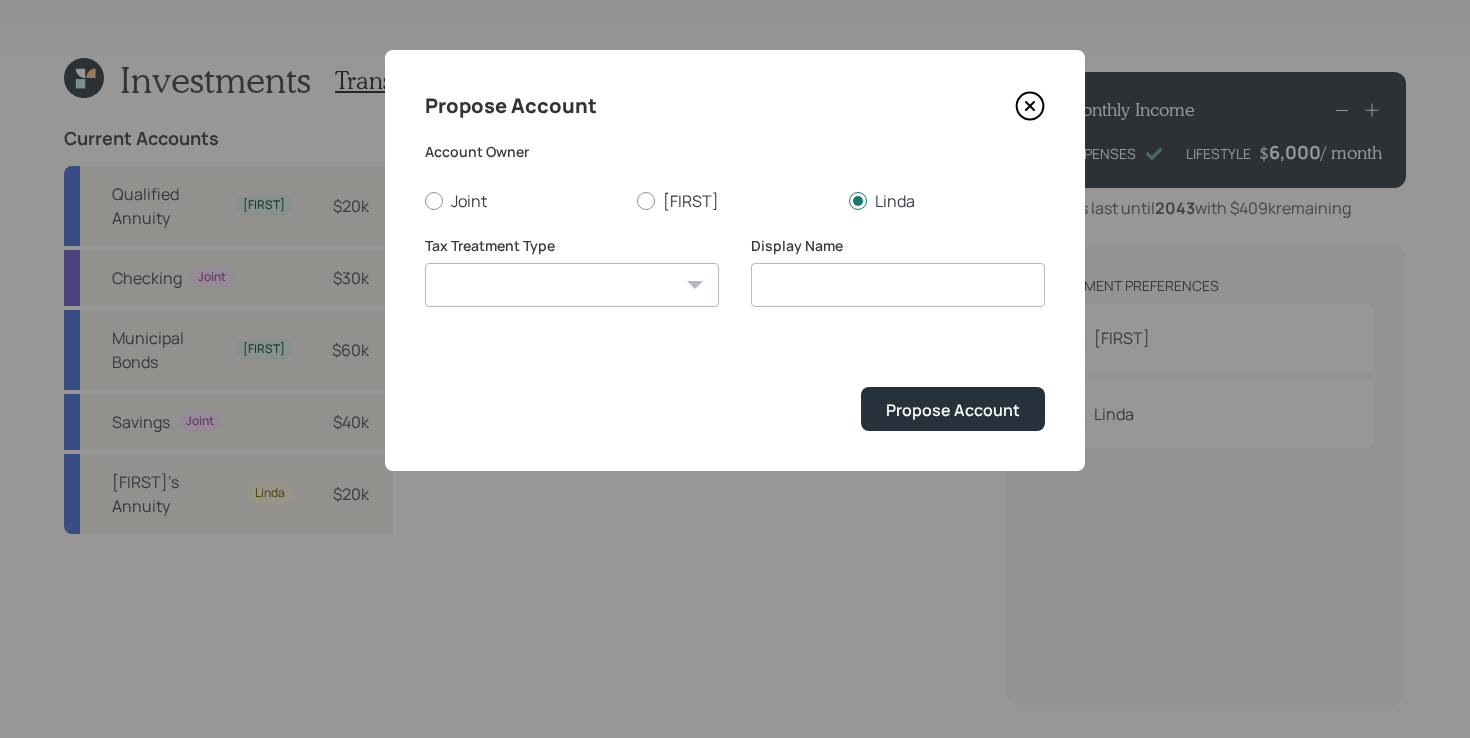 select on "traditional" 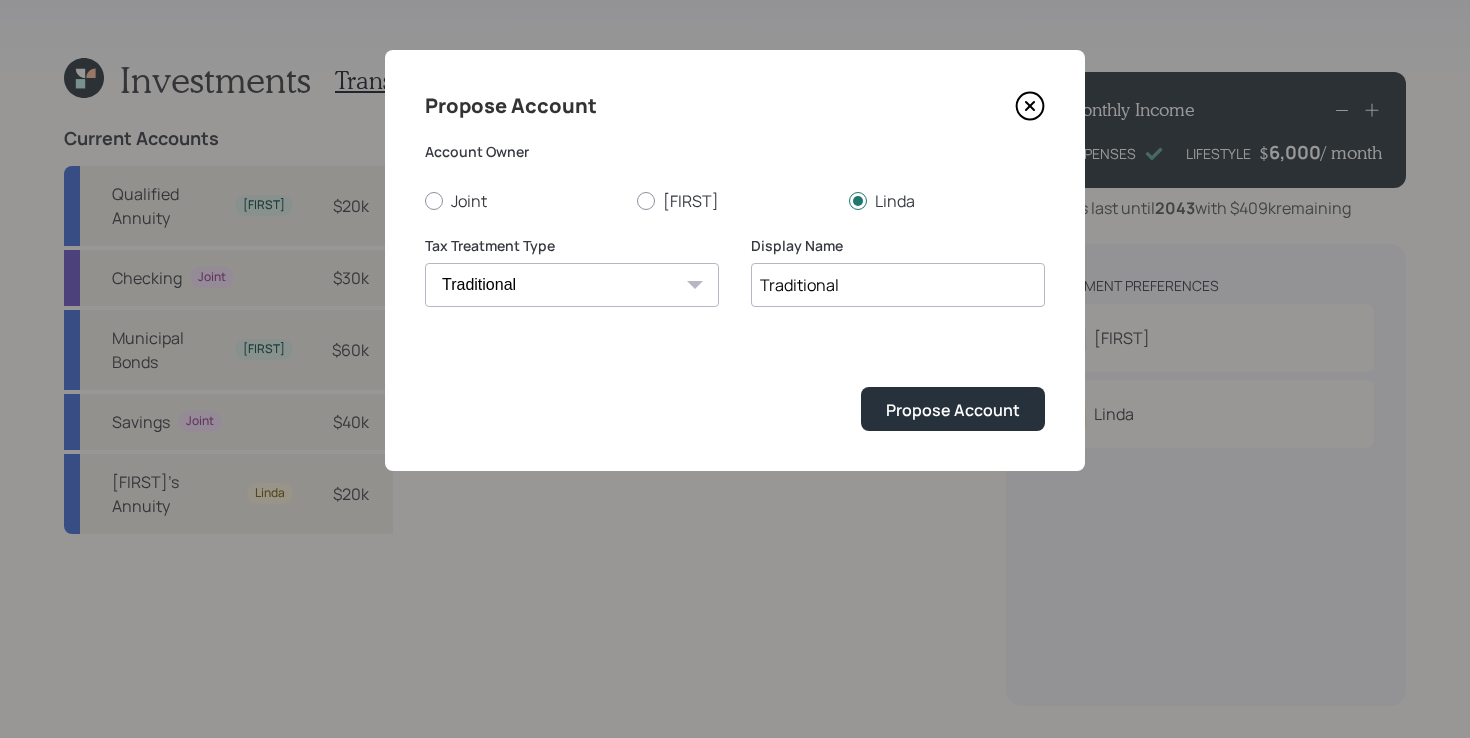 drag, startPoint x: 839, startPoint y: 288, endPoint x: 378, endPoint y: 245, distance: 463.00107 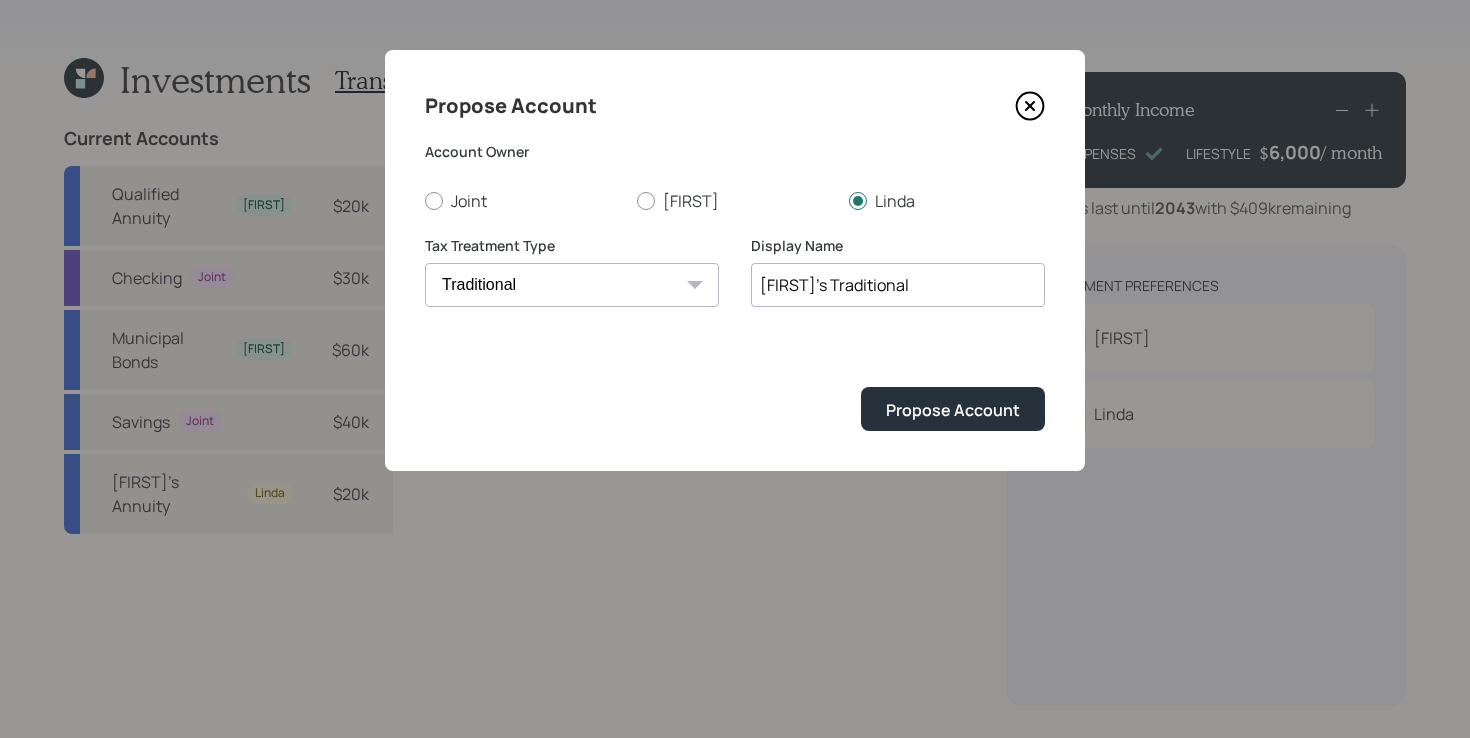type on "[FIRST]'s Traditional" 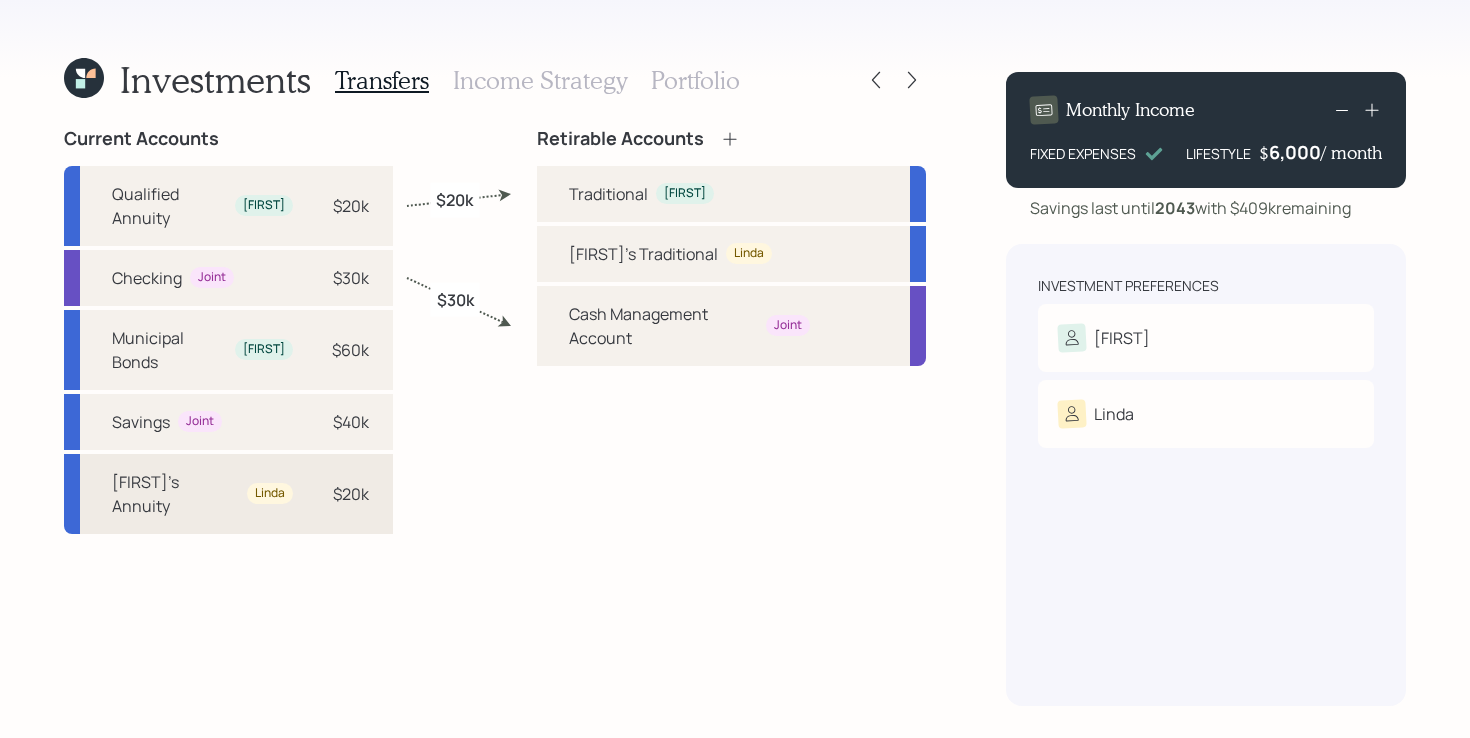 click on "[FIRST]'s Annuity [FIRST] $20k" at bounding box center (228, 494) 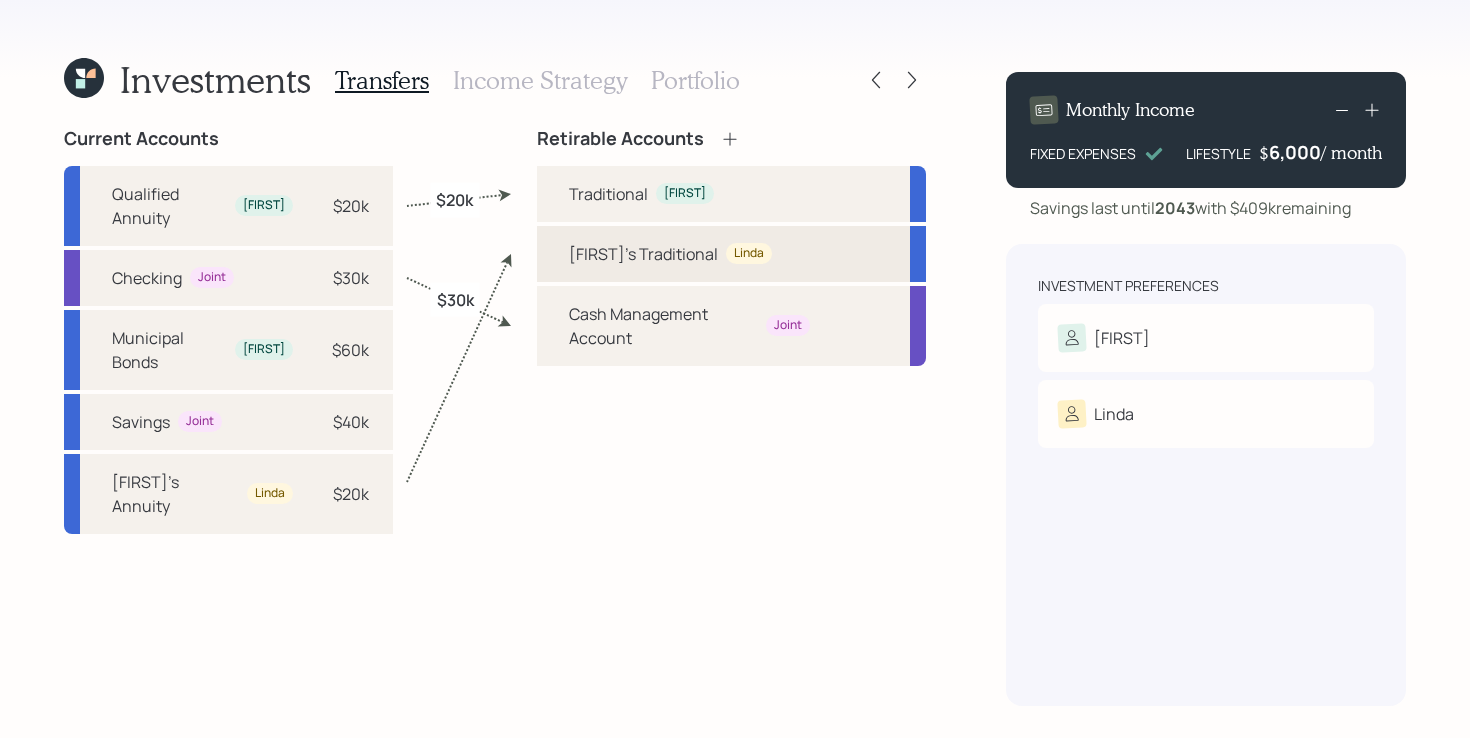 click on "[FIRST]'s Traditional" at bounding box center [643, 254] 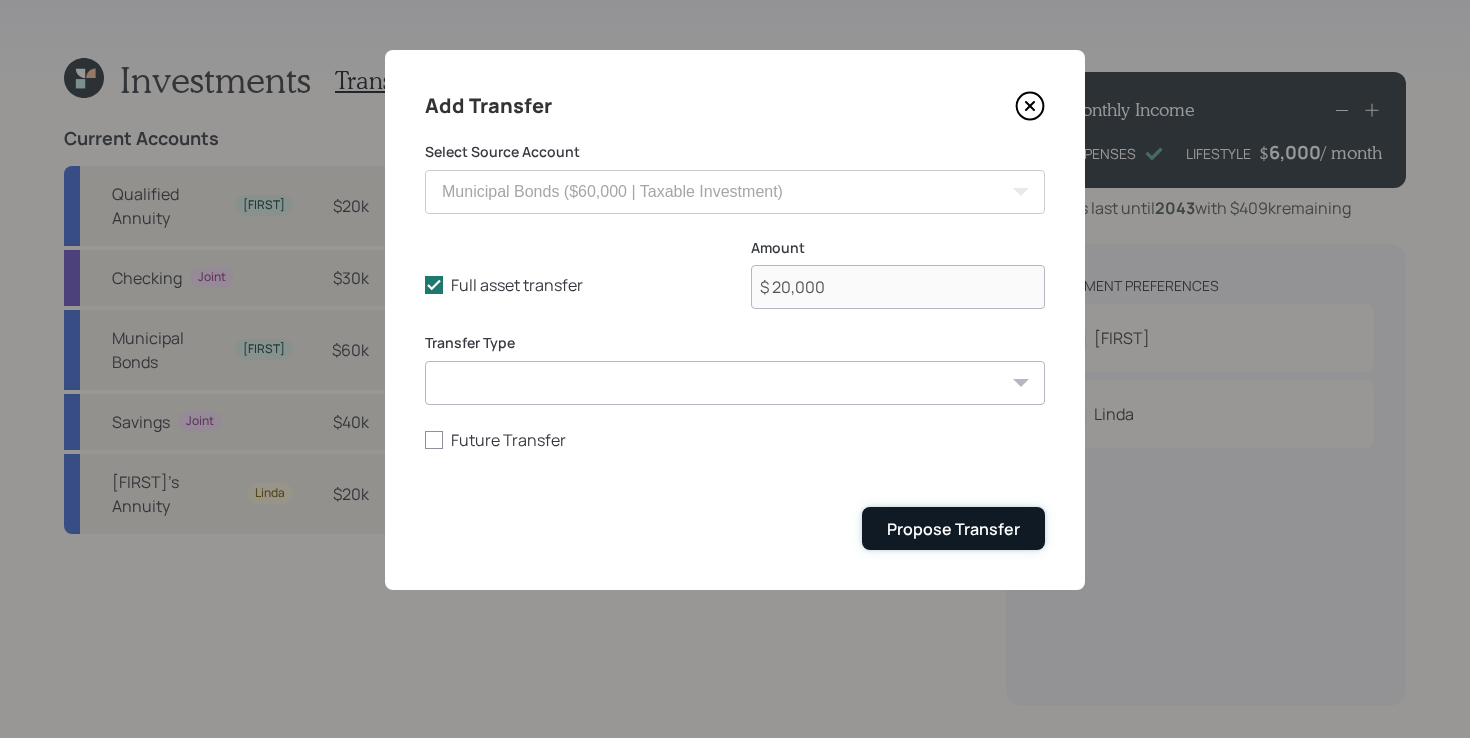 click on "Propose Transfer" at bounding box center (953, 529) 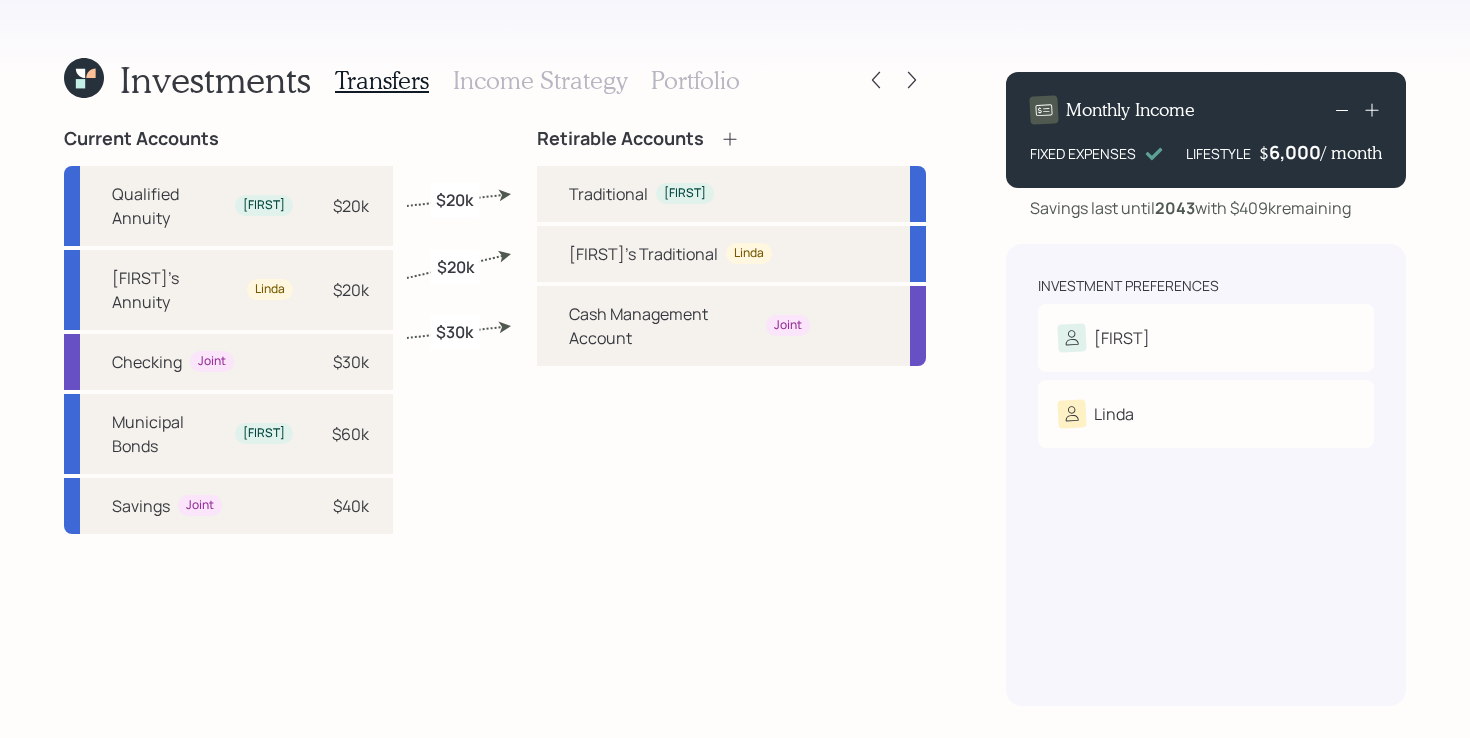 click 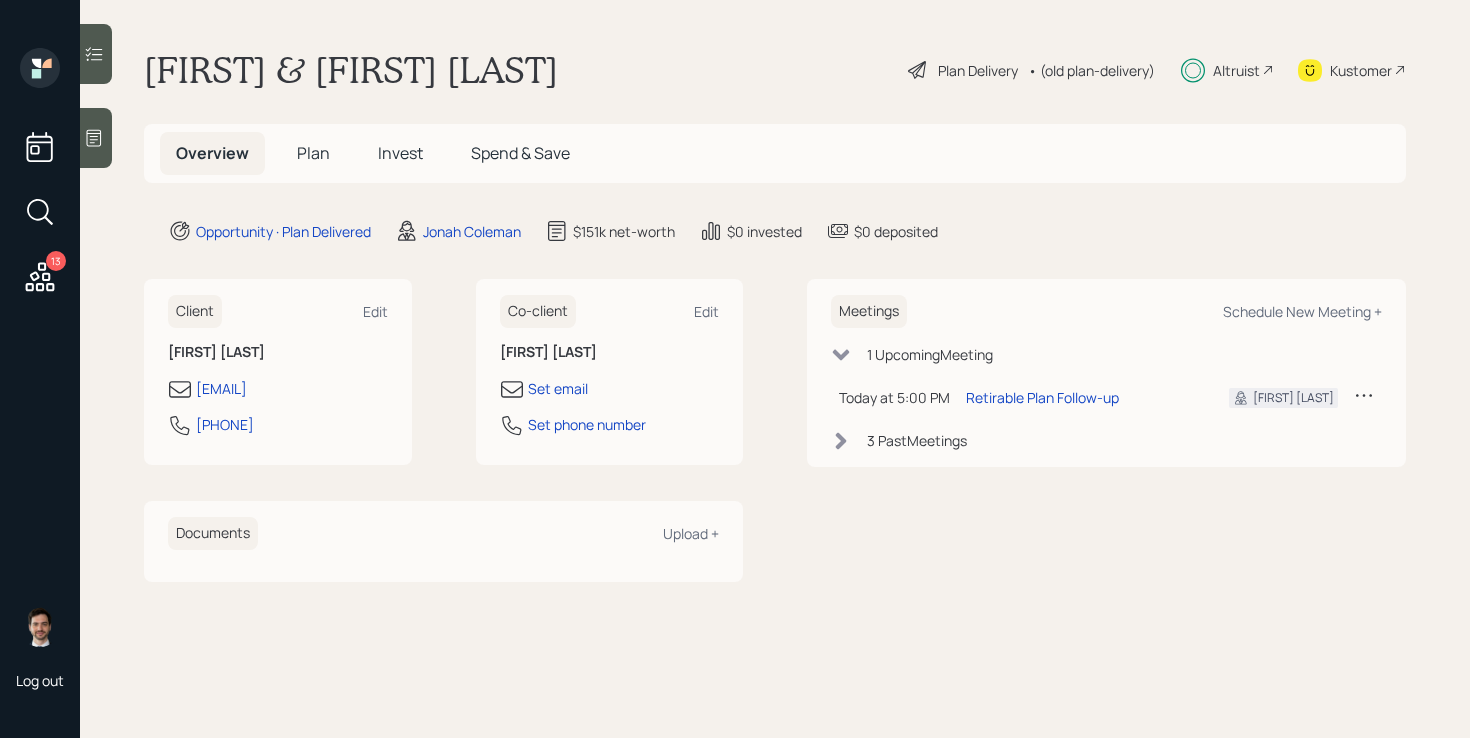 click on "Invest" at bounding box center (400, 153) 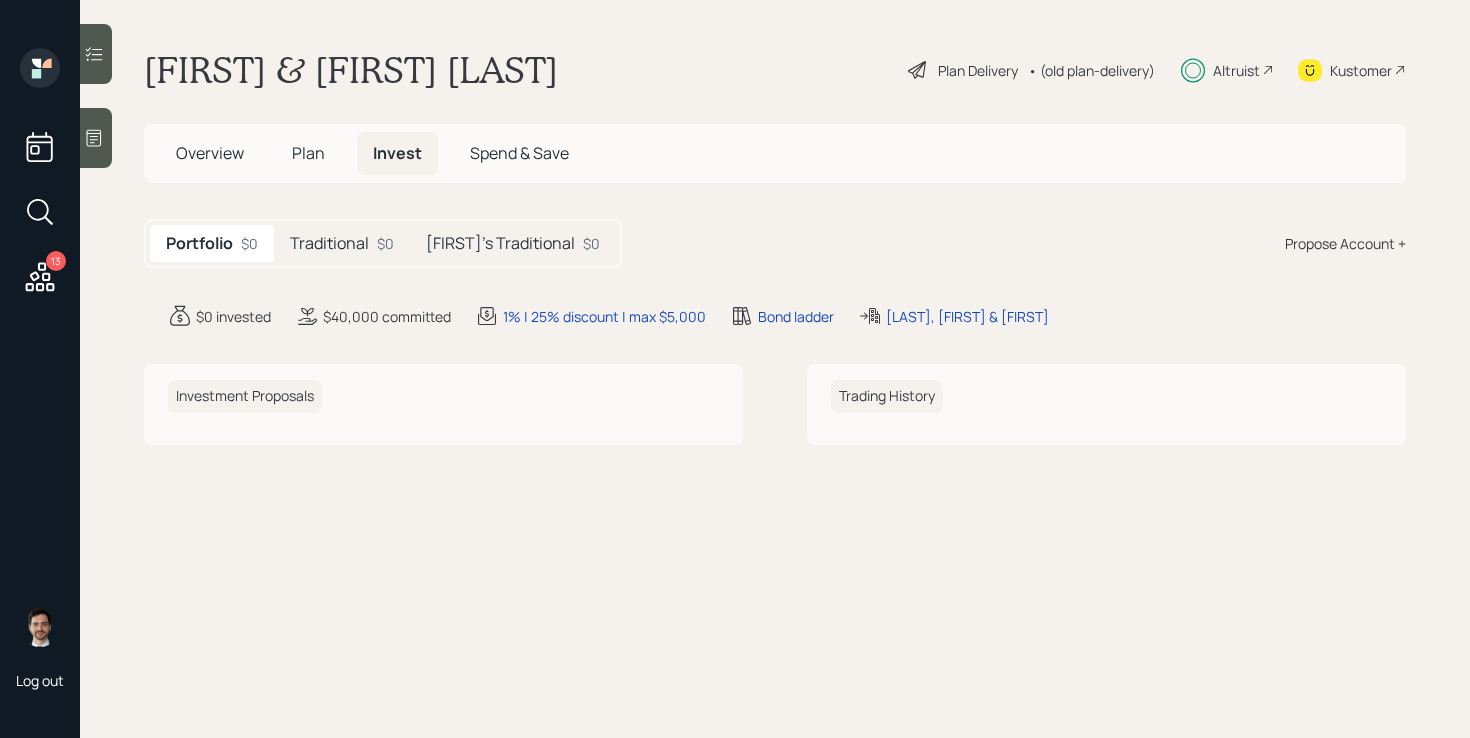 click on "Traditional" at bounding box center (329, 243) 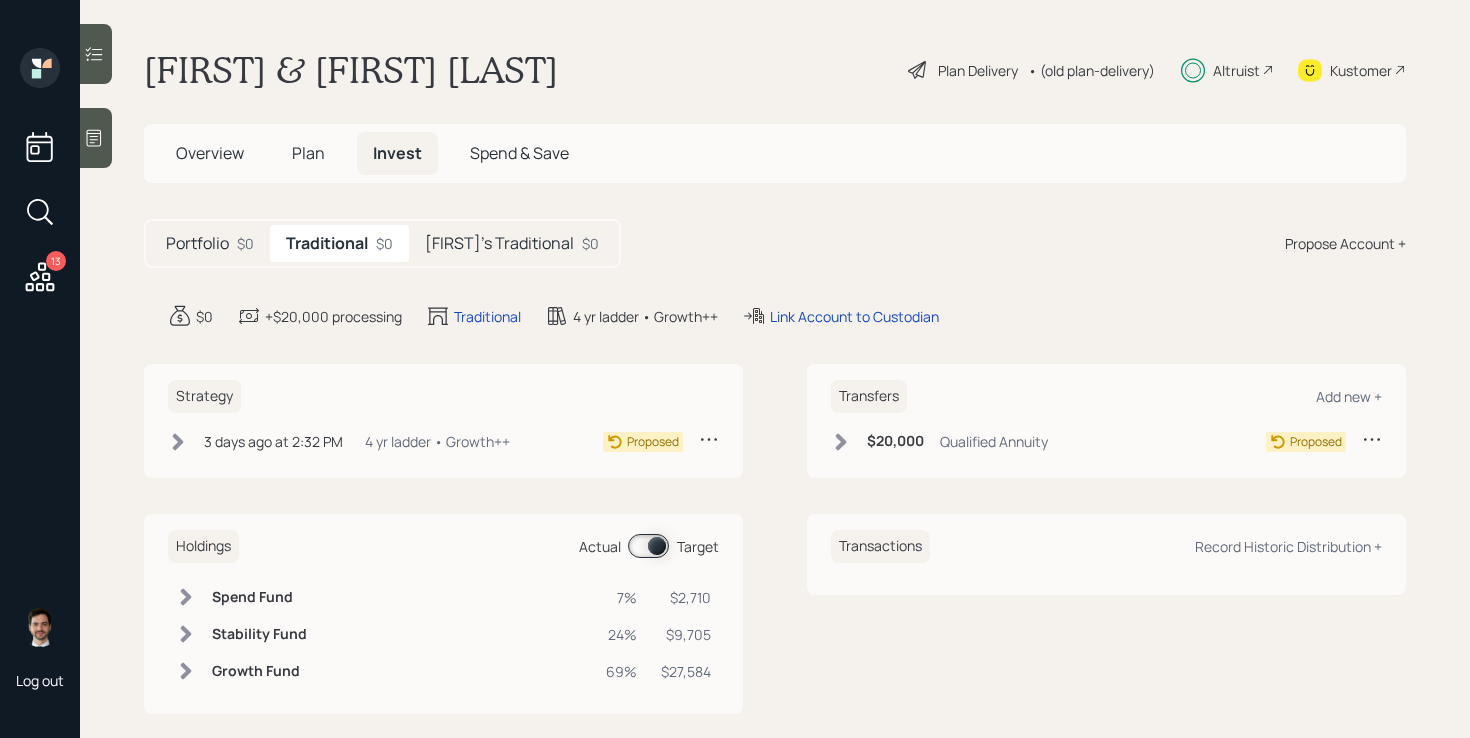 click on "[FIRST]'s Traditional" at bounding box center (499, 243) 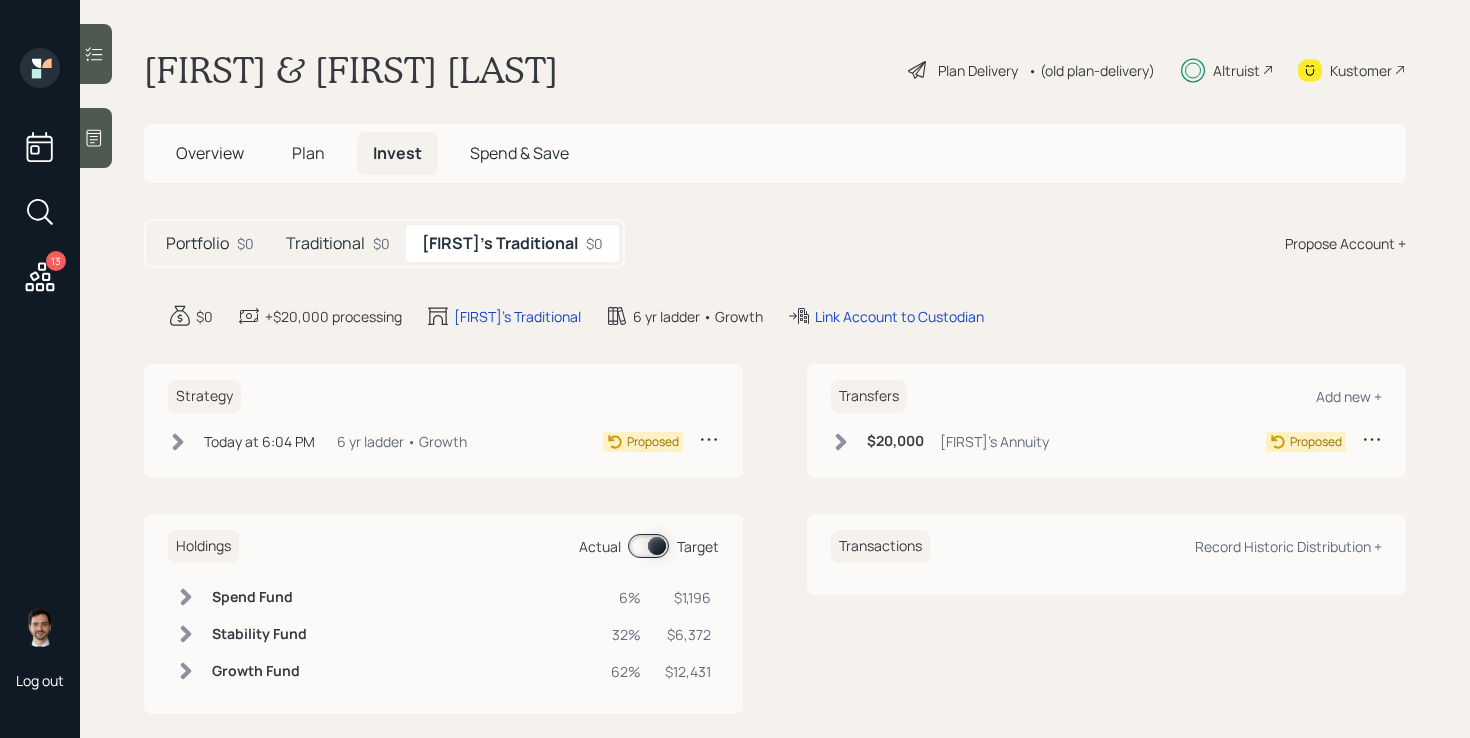 click 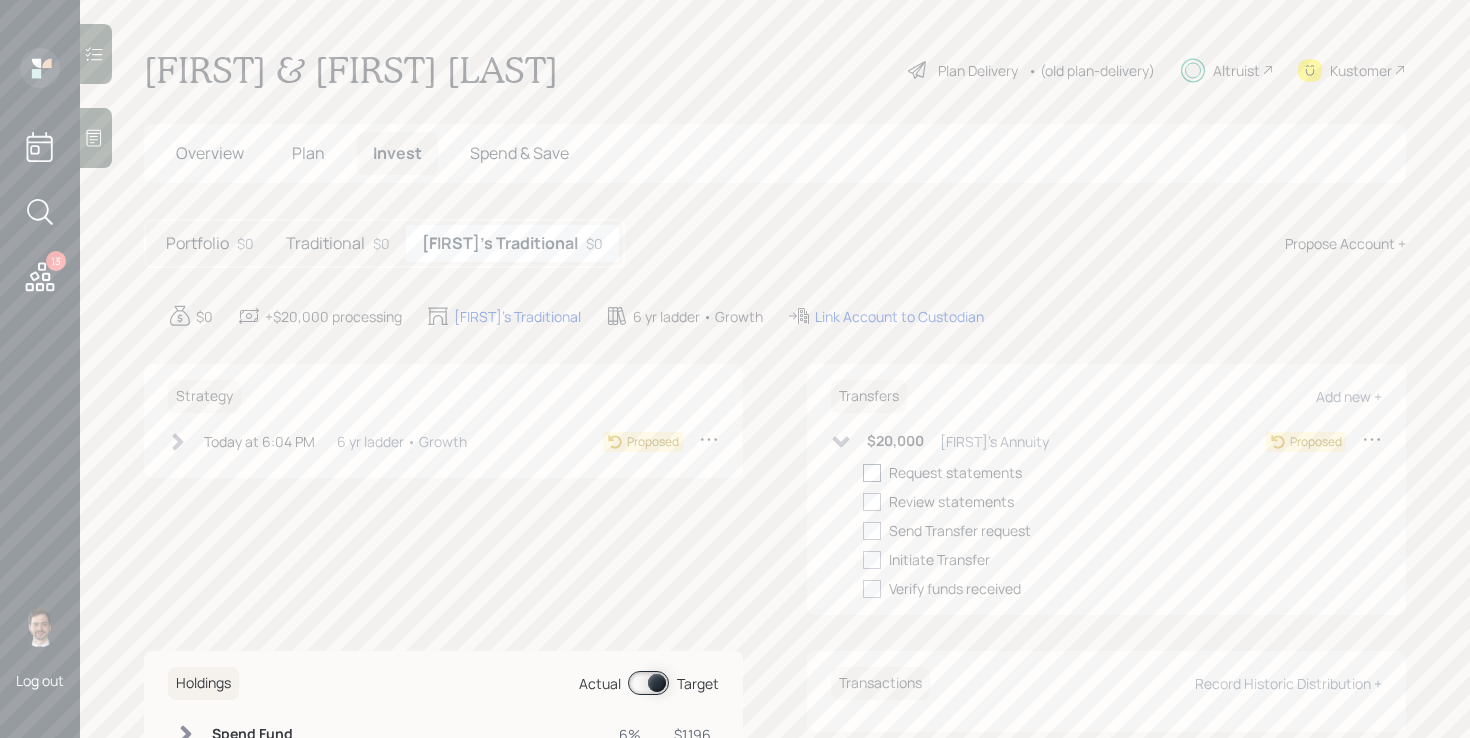 click at bounding box center (872, 473) 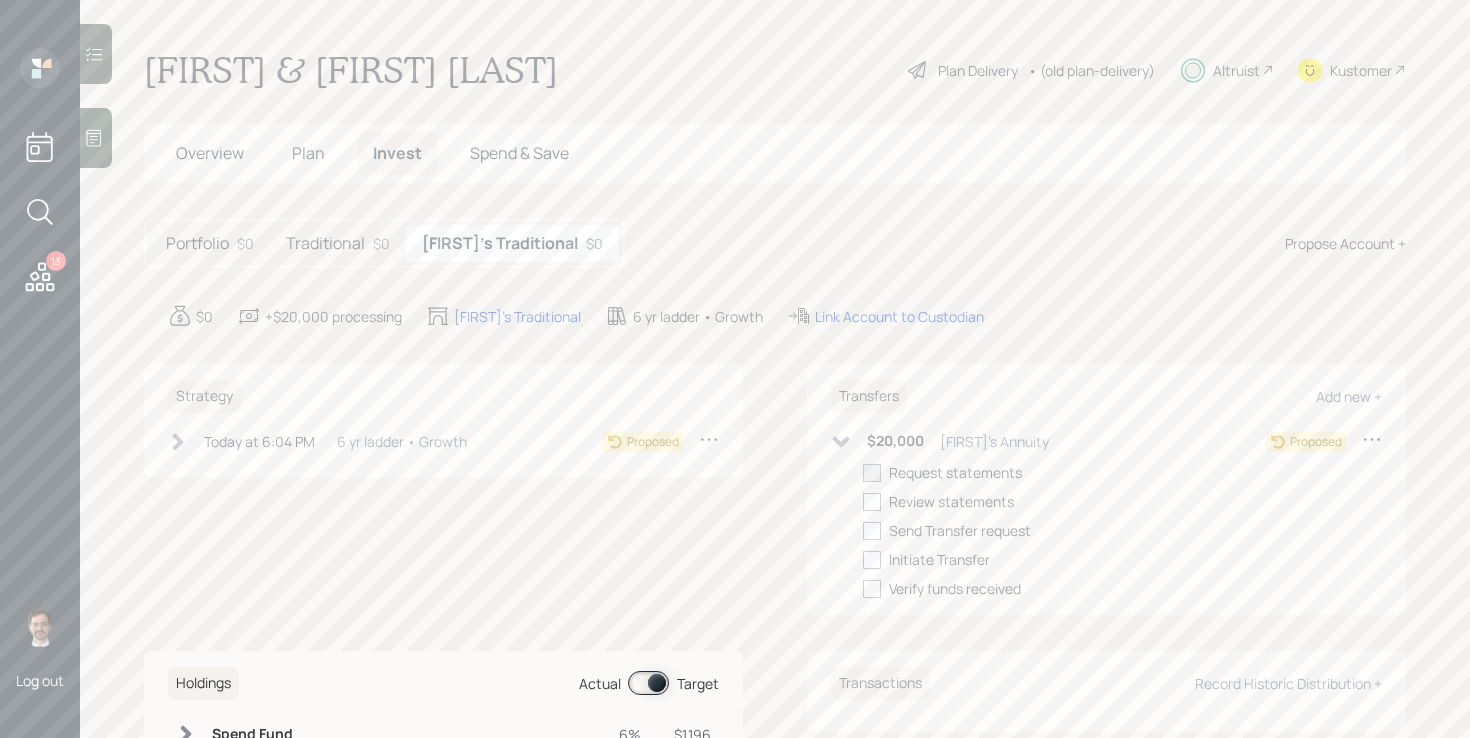checkbox on "true" 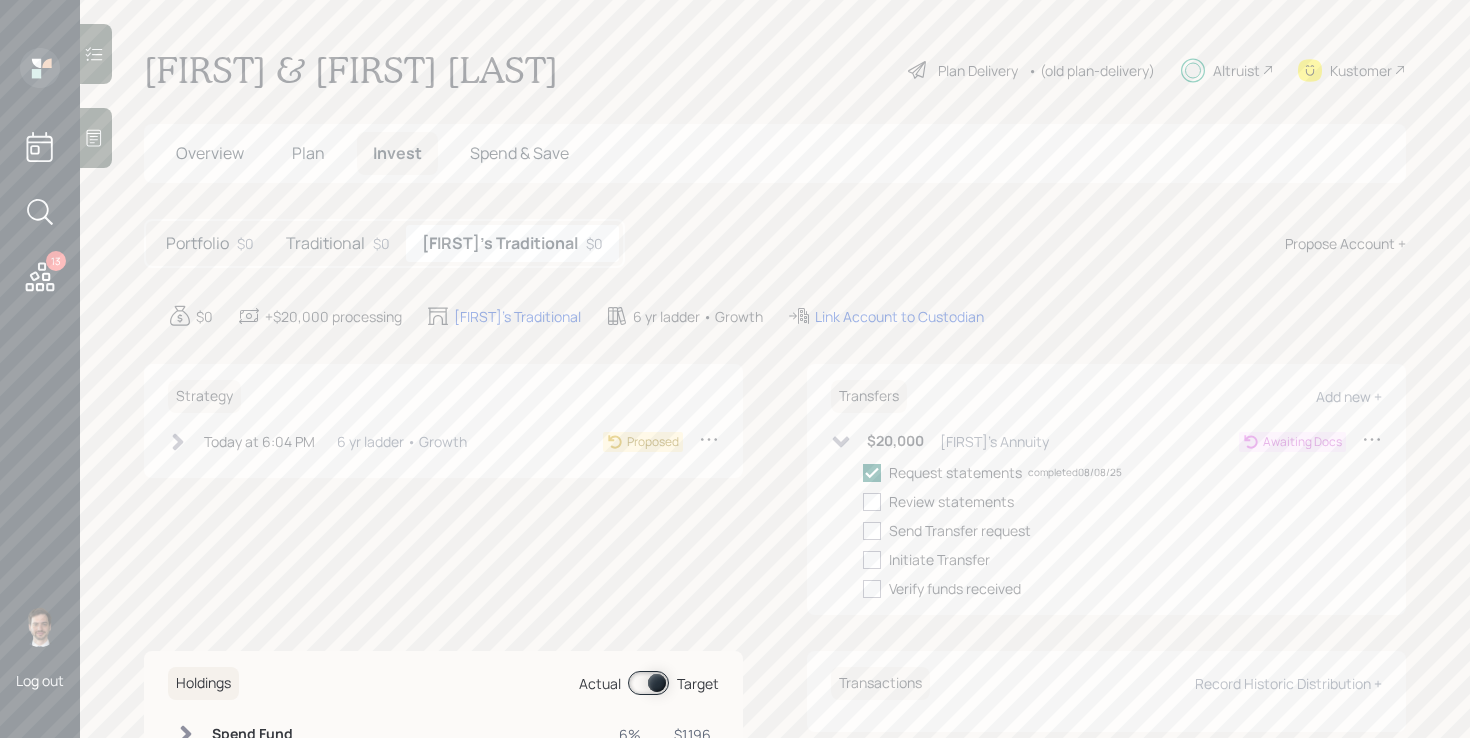 click on "Traditional" at bounding box center [325, 243] 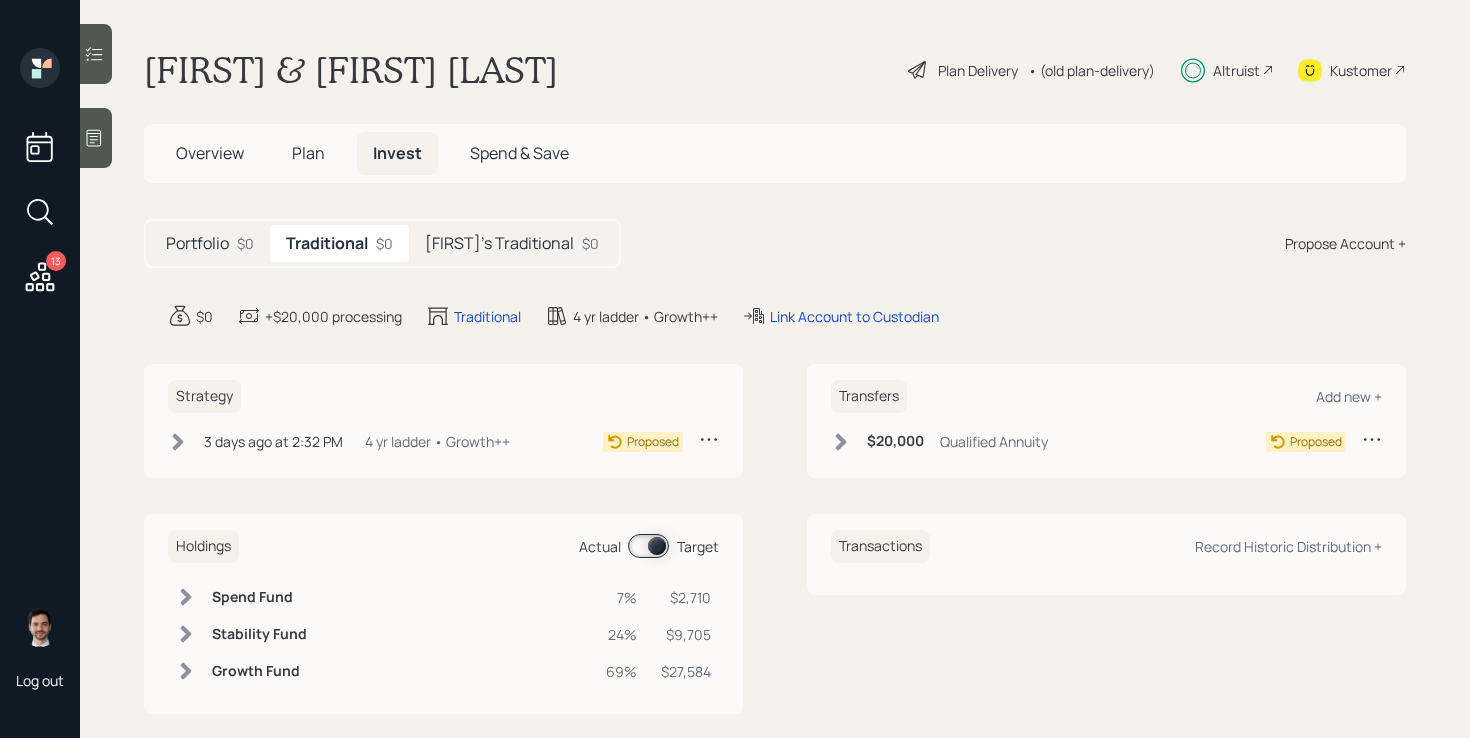 click 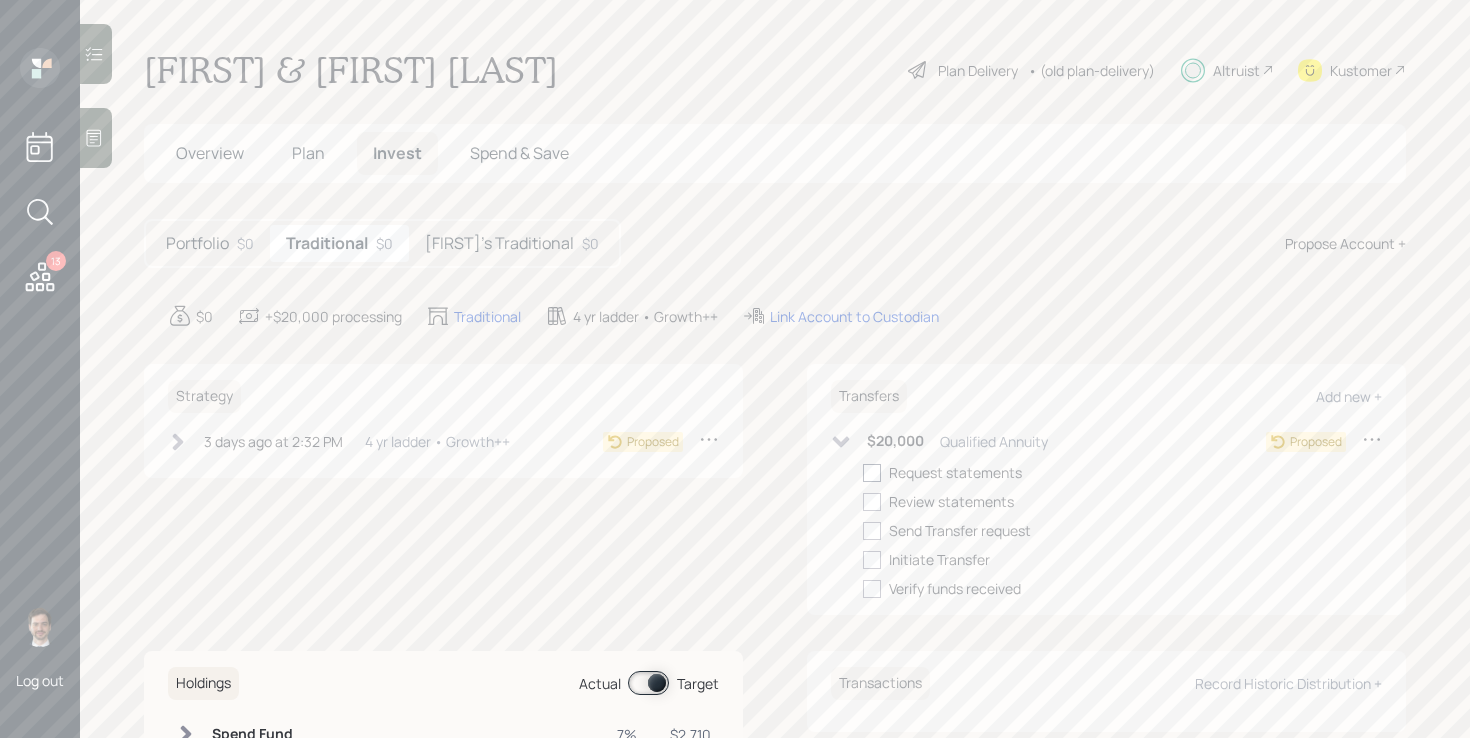 click at bounding box center [872, 473] 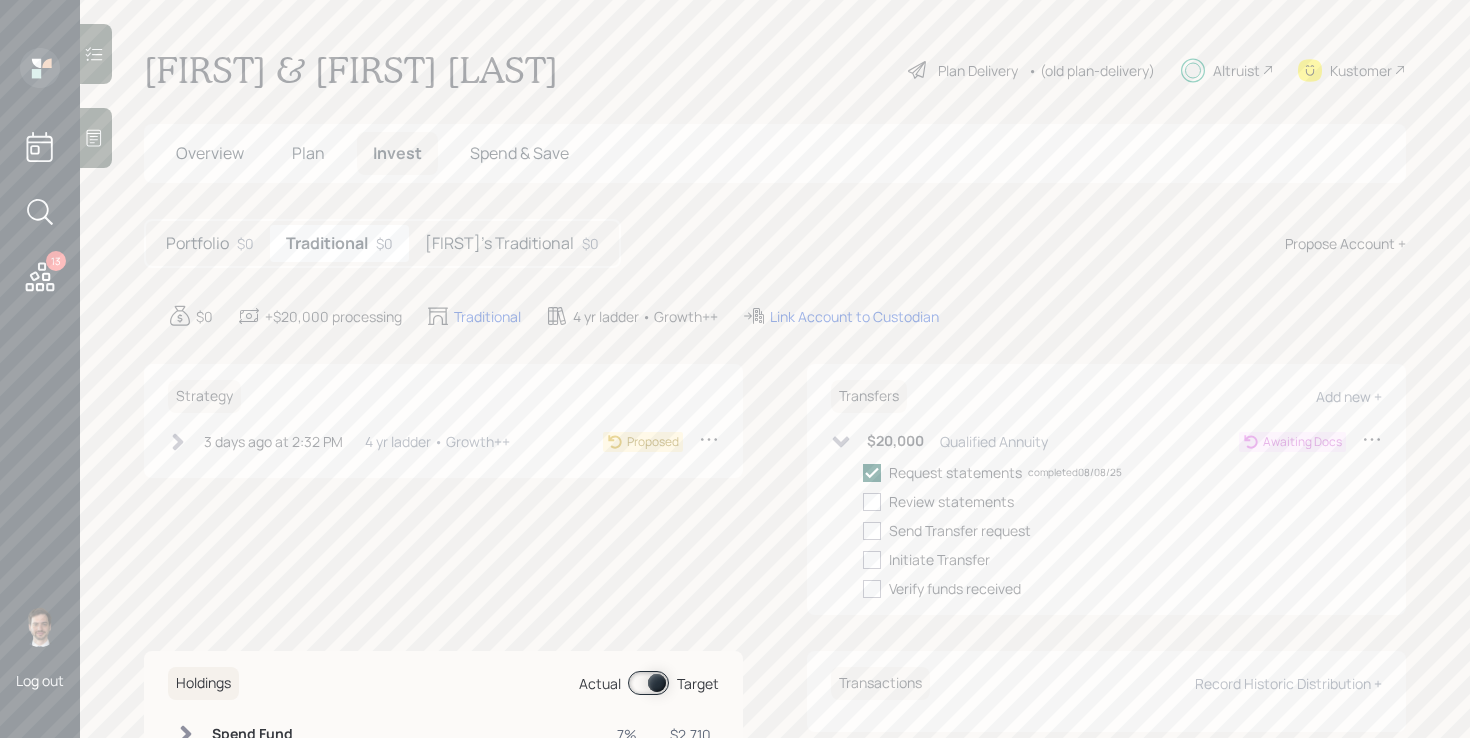 checkbox on "true" 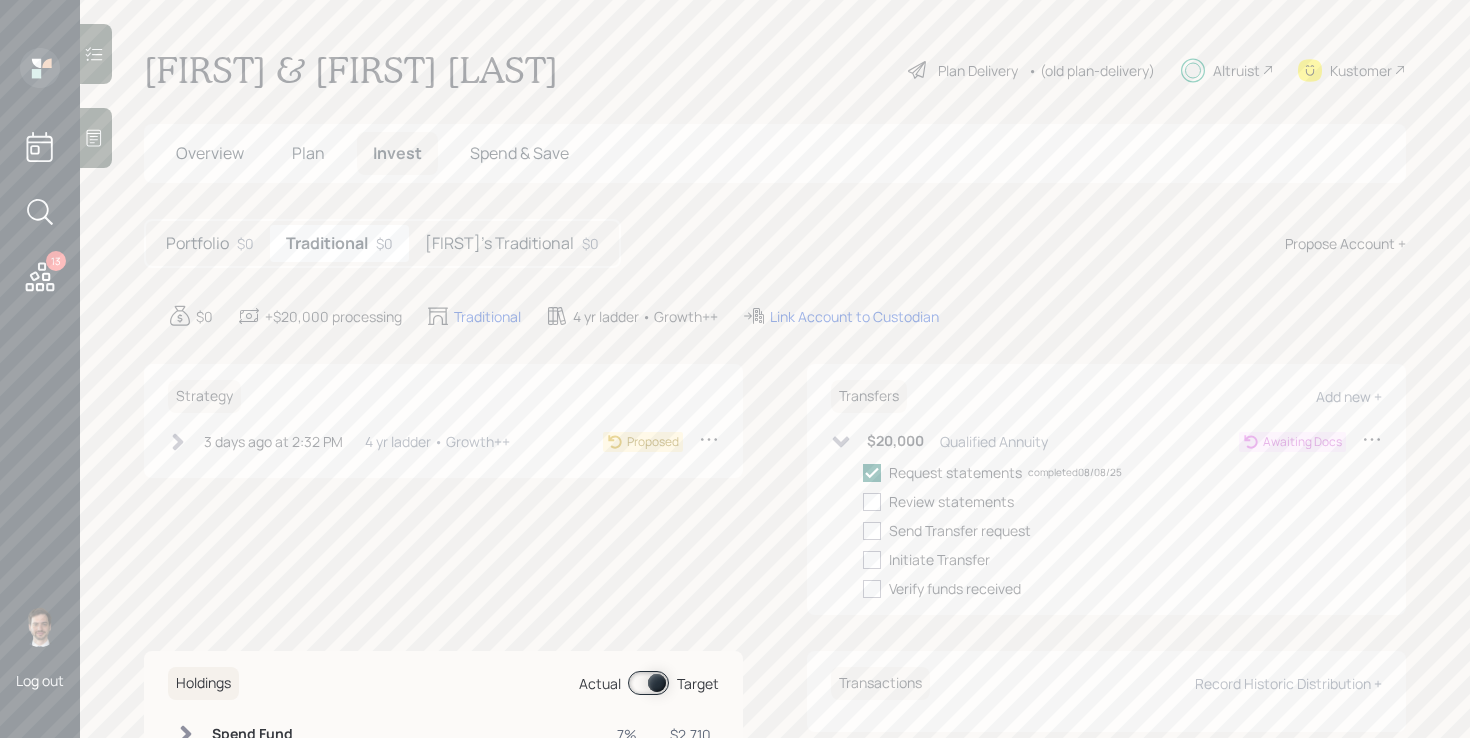 click 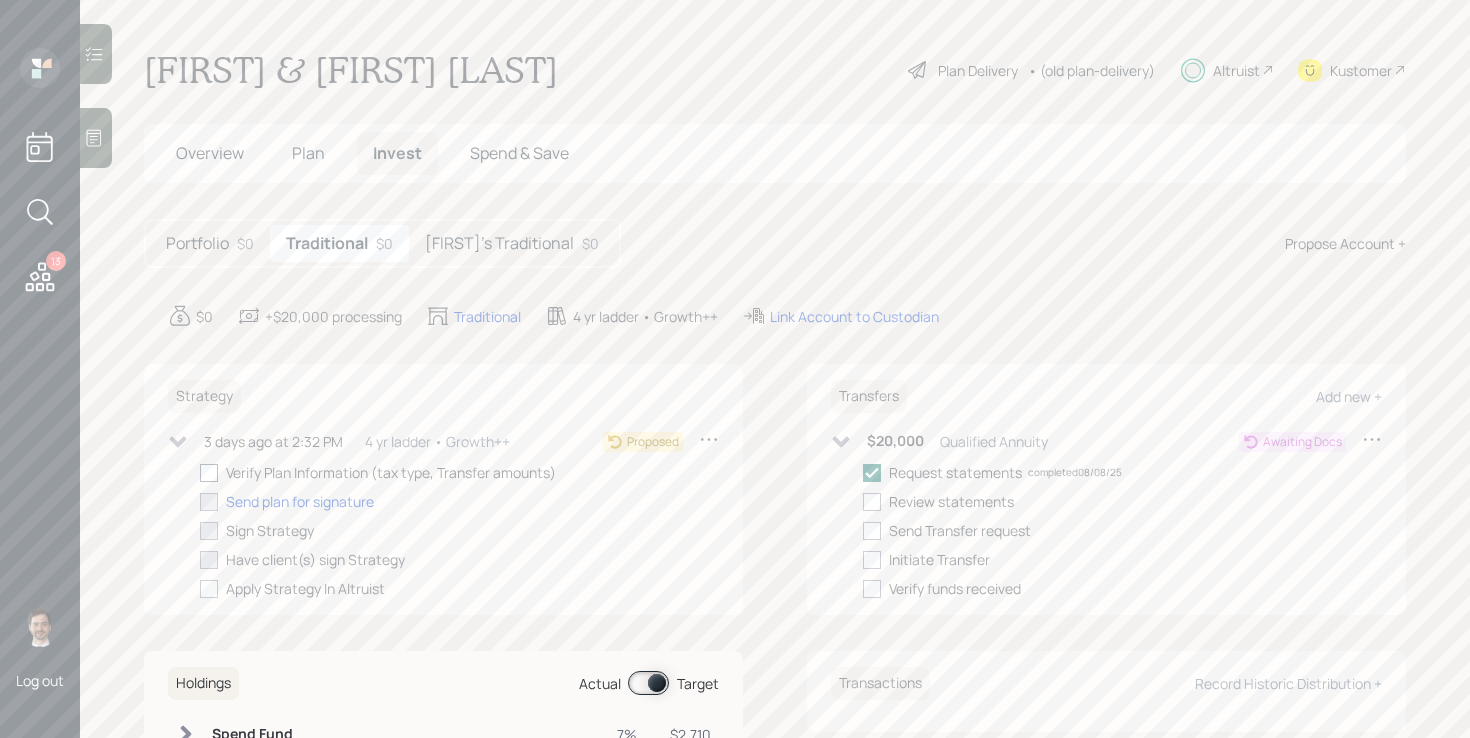 click at bounding box center (209, 473) 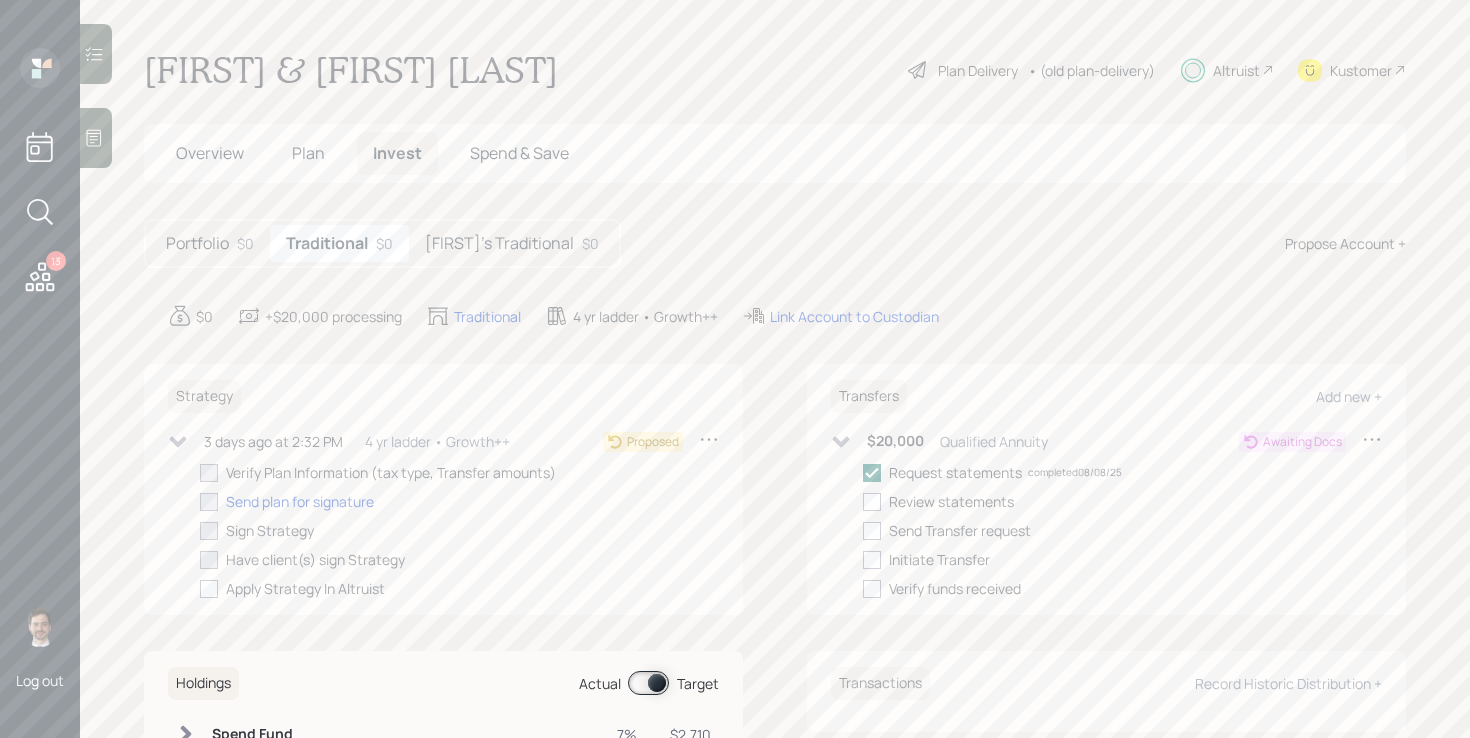 checkbox on "true" 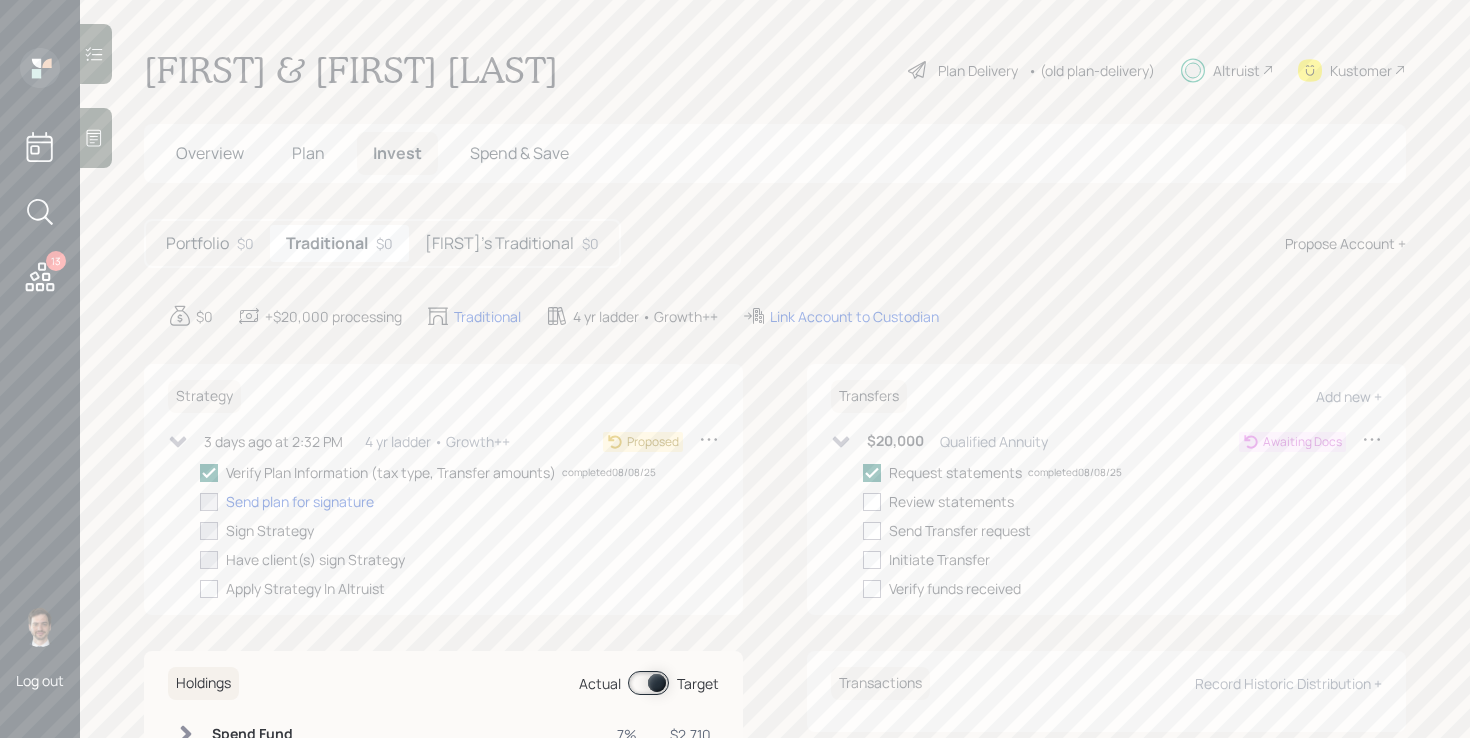 click on "[FIRST]'s Traditional" at bounding box center (499, 243) 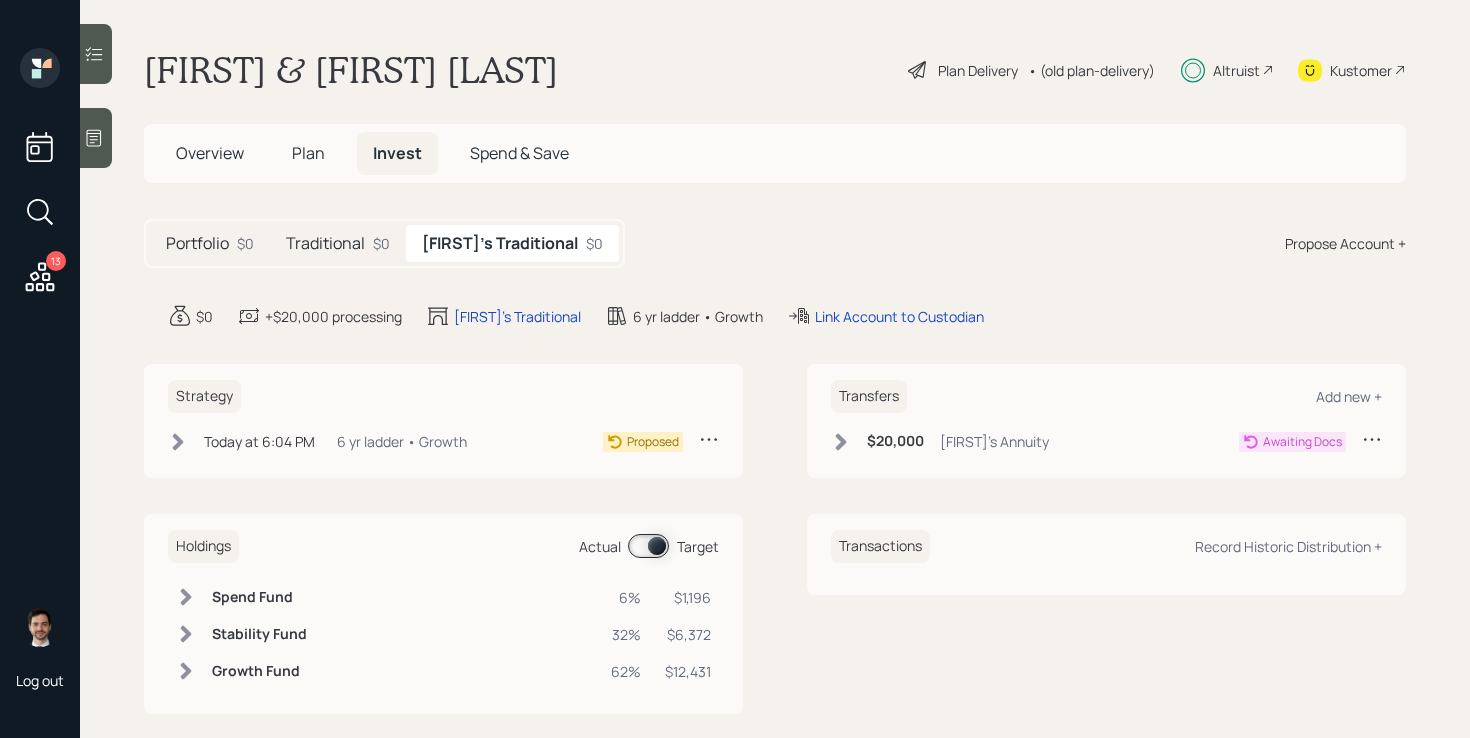 click 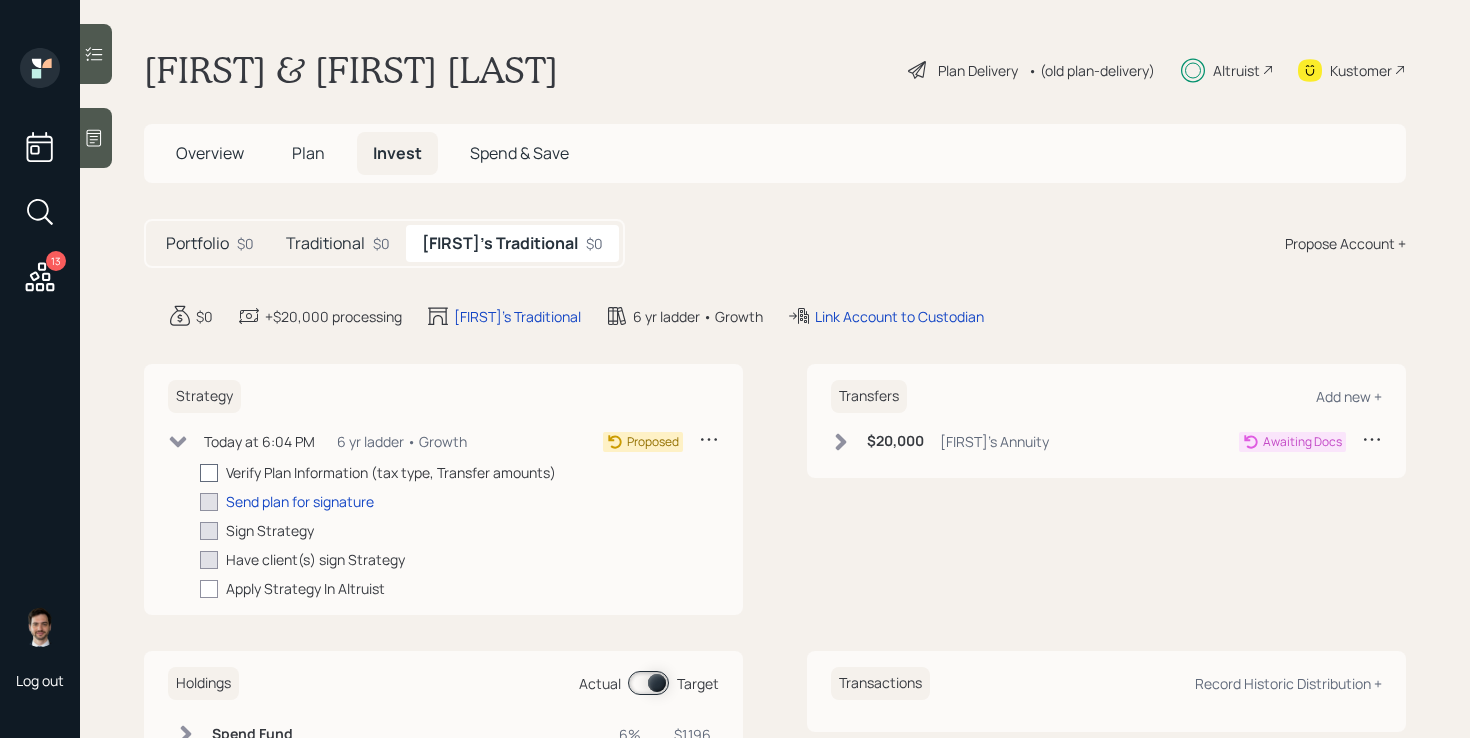 click at bounding box center [209, 473] 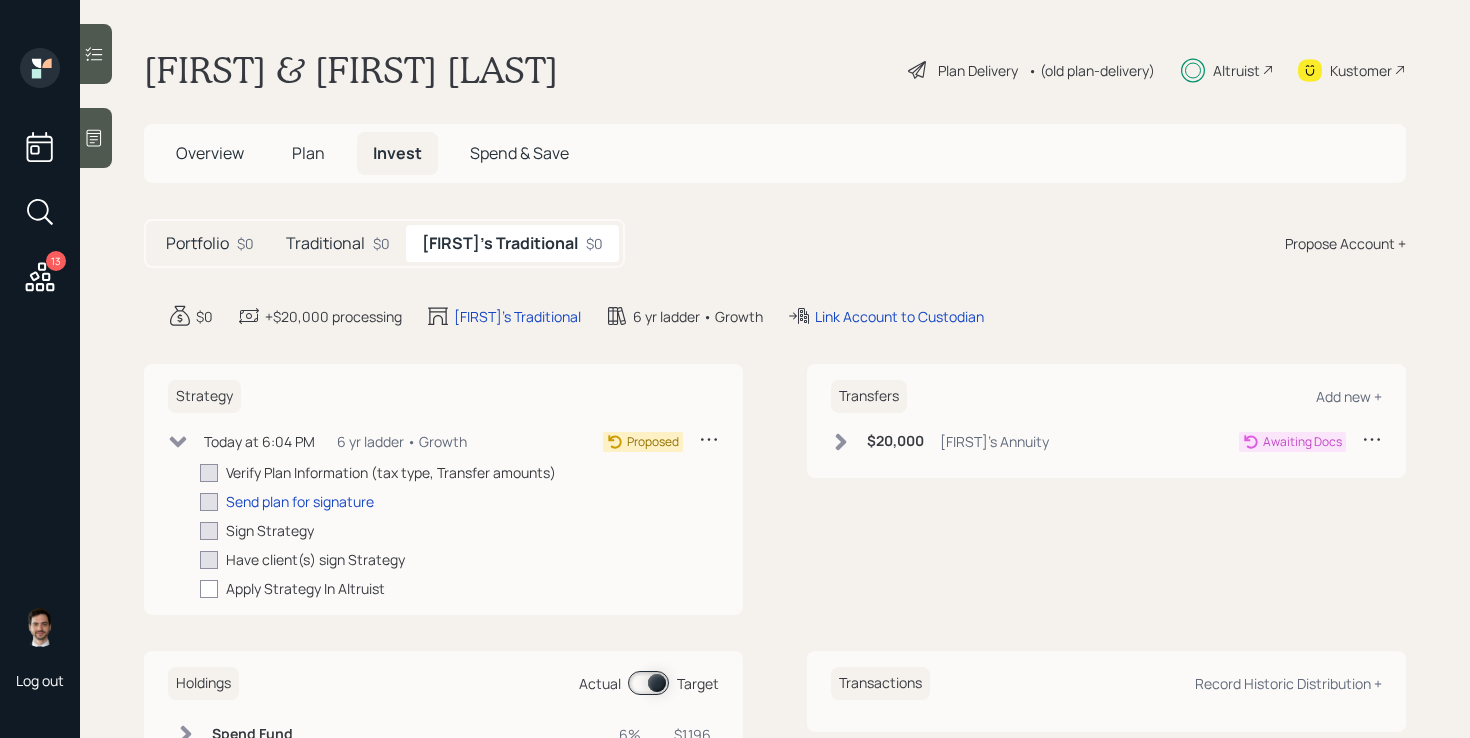 checkbox on "true" 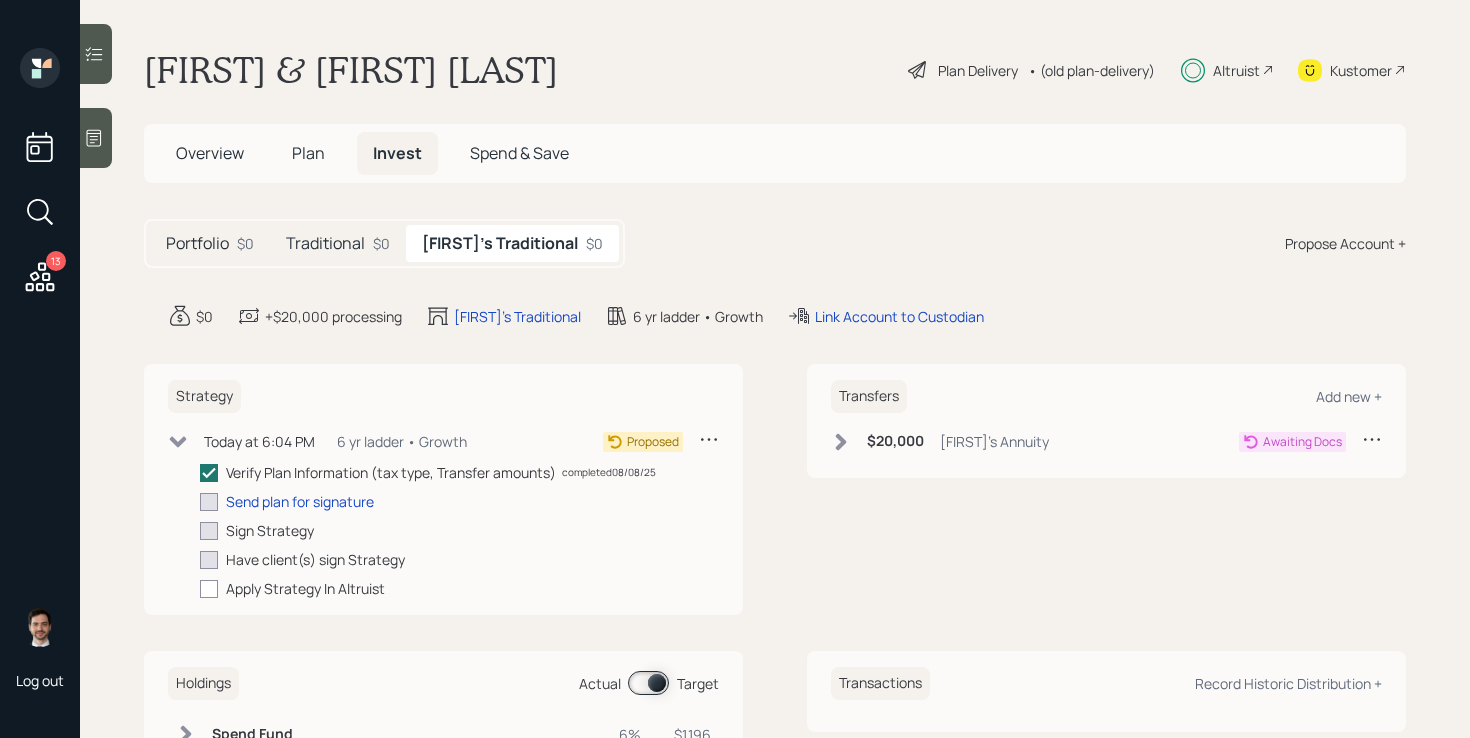 click on "Traditional" at bounding box center [325, 243] 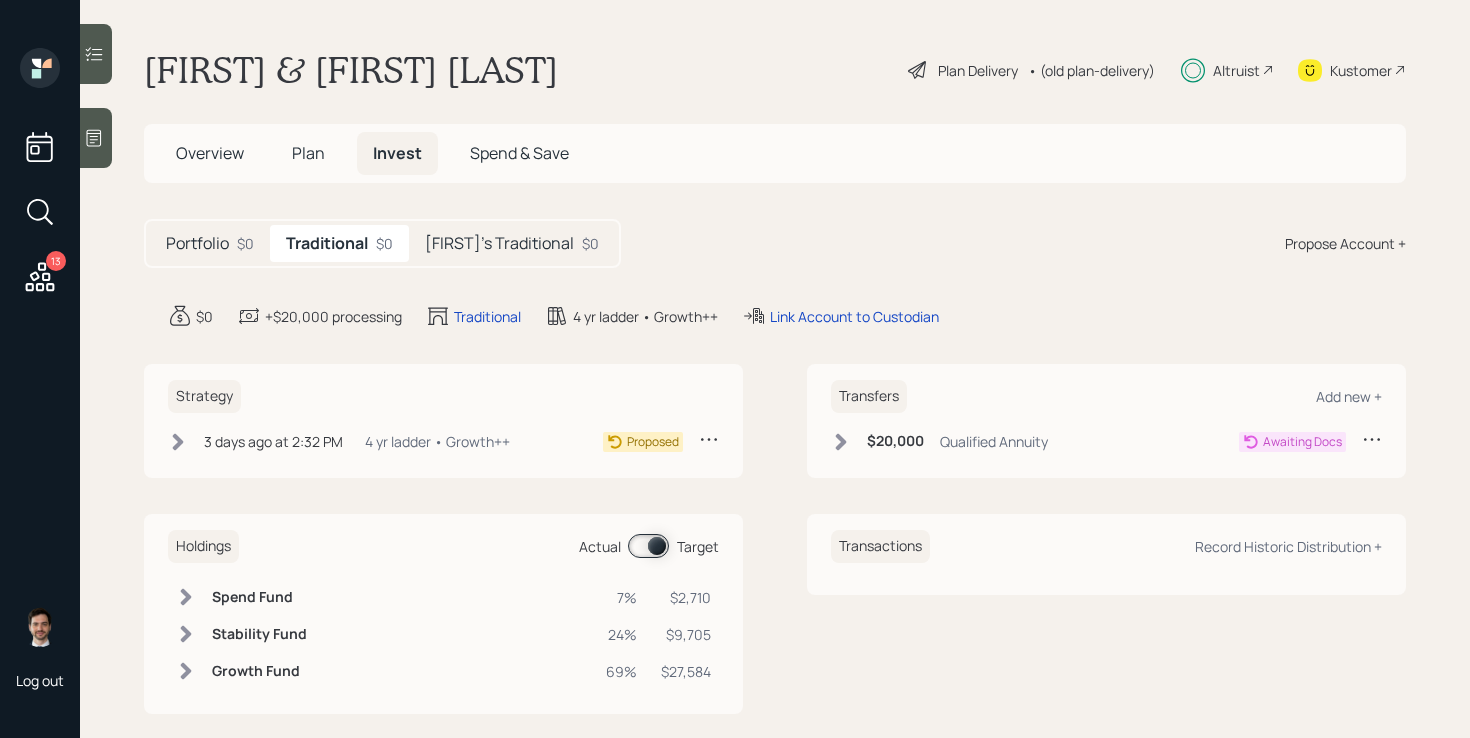 click on "[FIRST]'s Traditional" at bounding box center [499, 243] 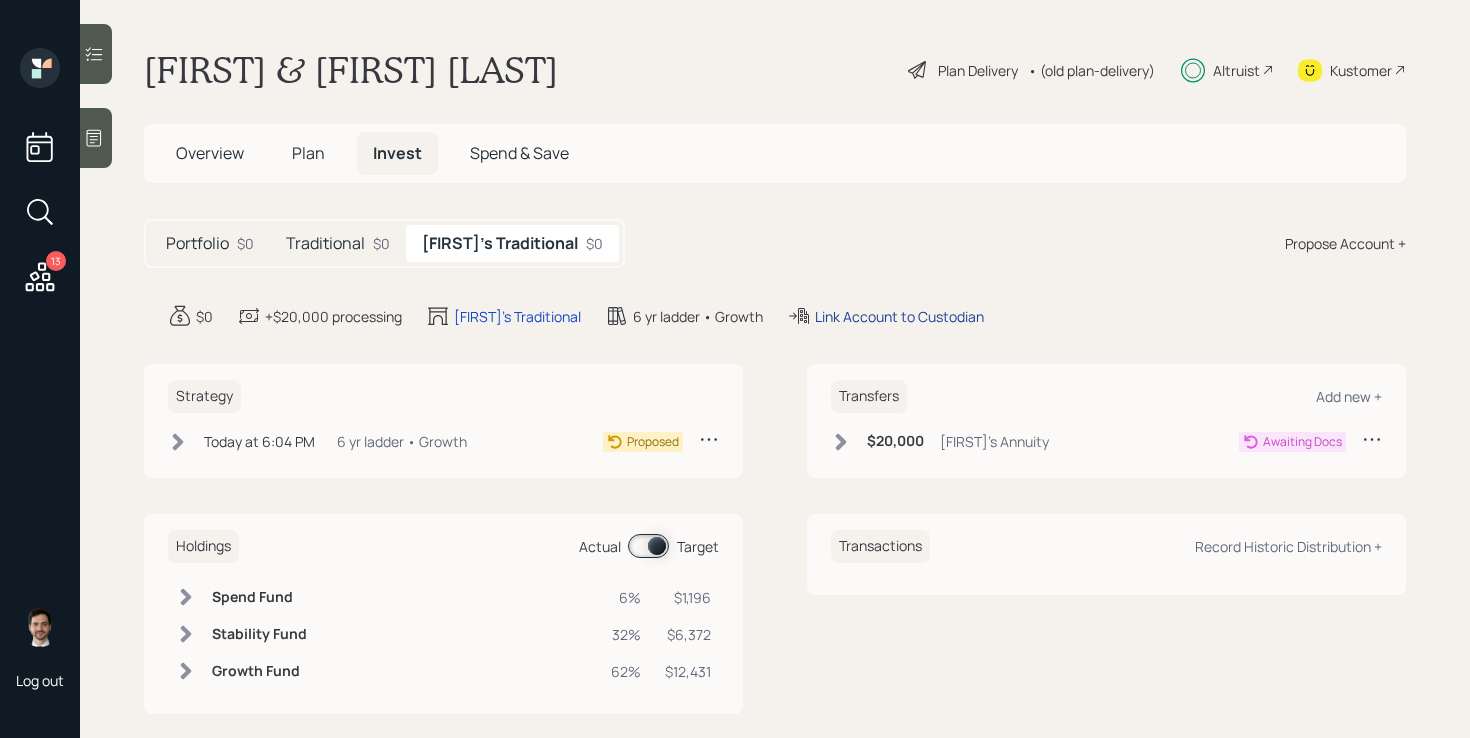 click on "Link Account to Custodian" at bounding box center [899, 316] 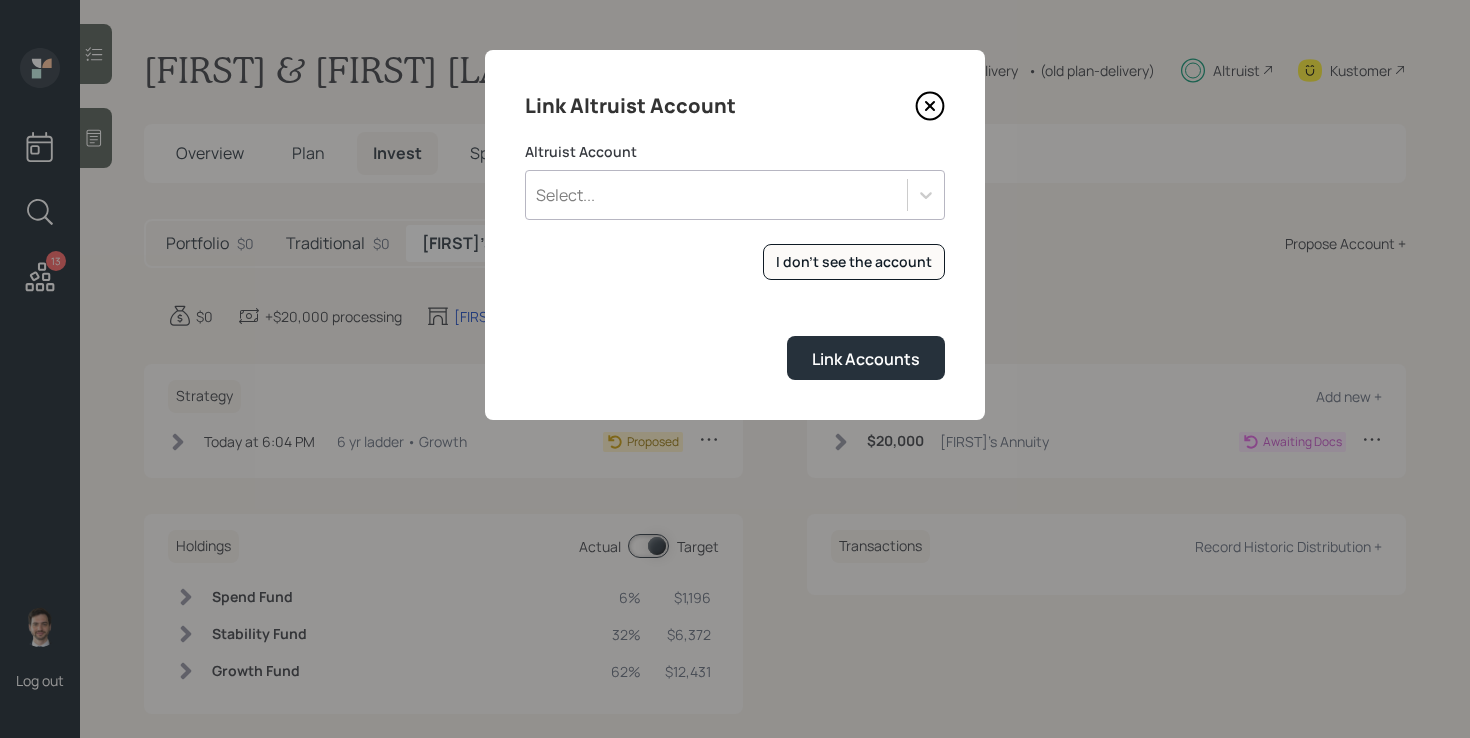 click on "Select..." at bounding box center (716, 195) 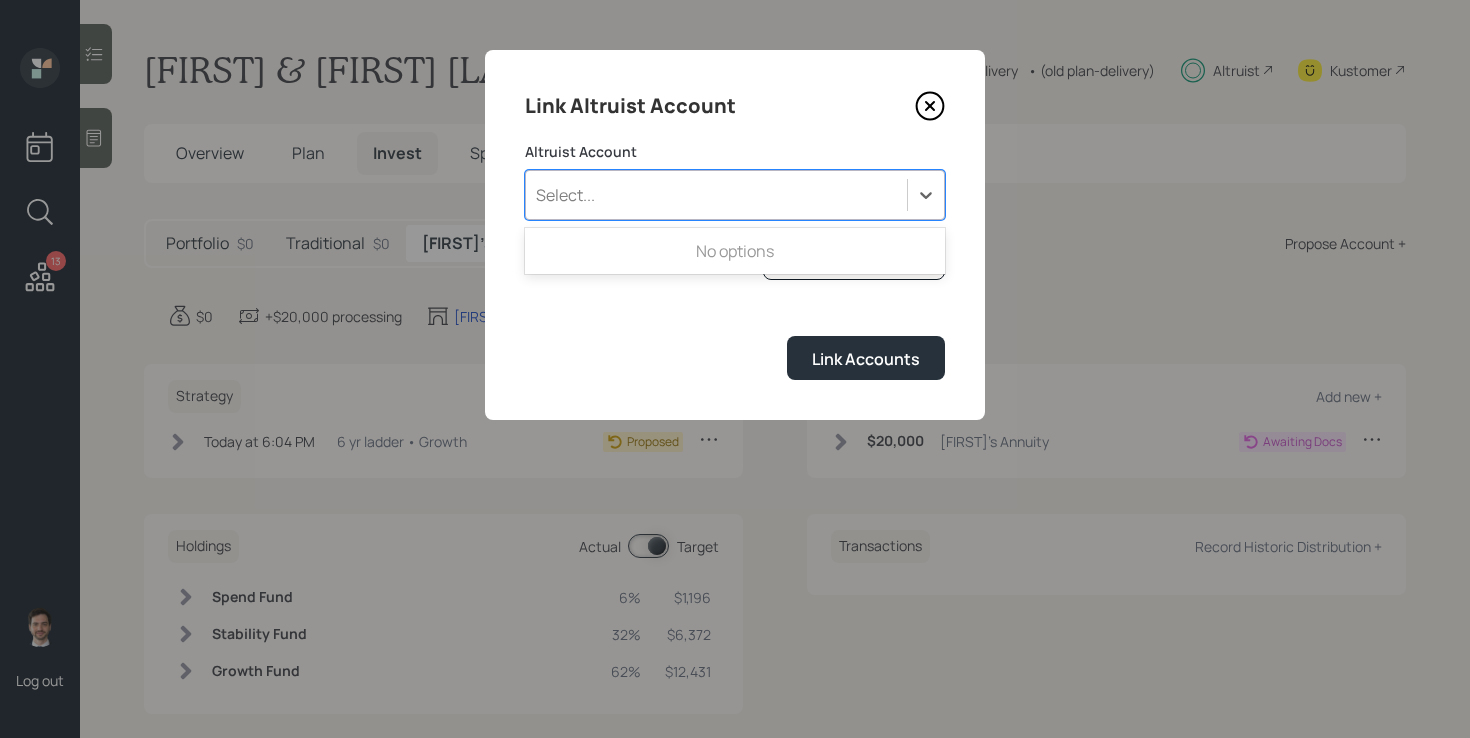 click on "Altruist Account Use Up and Down to choose options, press Enter to select the currently focused option, press Escape to exit the menu, press Tab to select the option and exit the menu. Select... No options I don't see the account Altruist accounts are synced to our app nightly. If you opened an account today and don't see it in the list, you can click this button to sync the accounts now. Link Accounts" at bounding box center (735, 261) 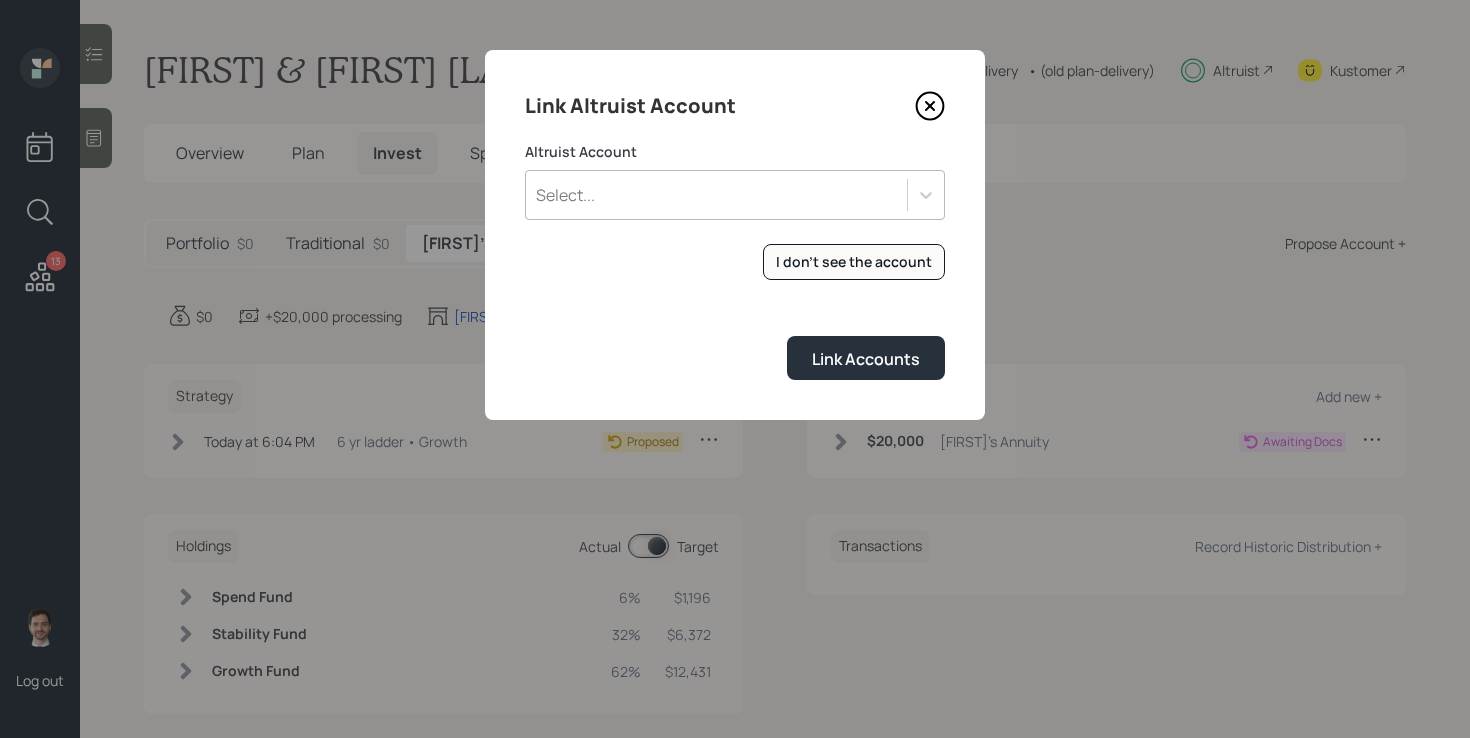 click on "Altruist Account Select... I don't see the account Altruist accounts are synced to our app nightly. If you opened an account today and don't see it in the list, you can click this button to sync the accounts now. Link Accounts" at bounding box center (735, 261) 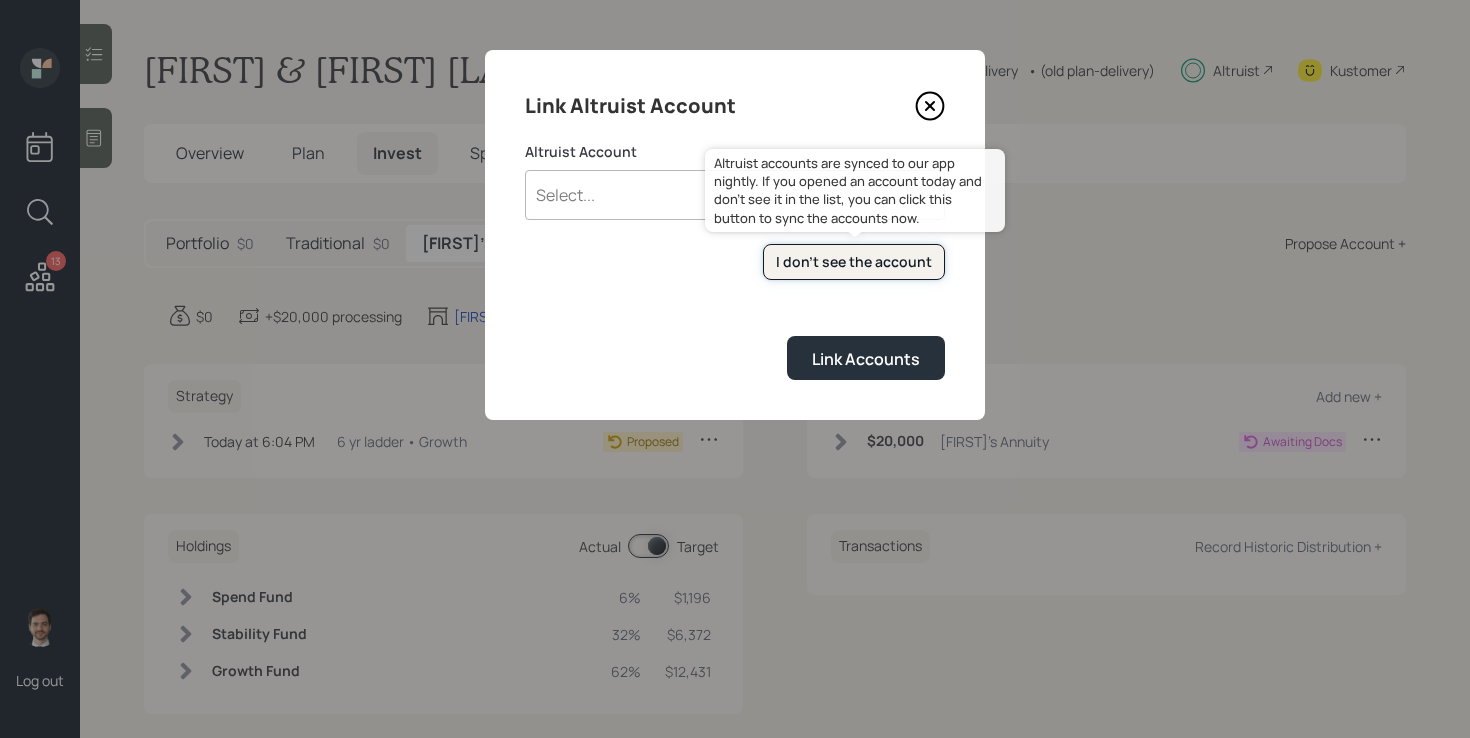 click on "I don't see the account" at bounding box center (854, 262) 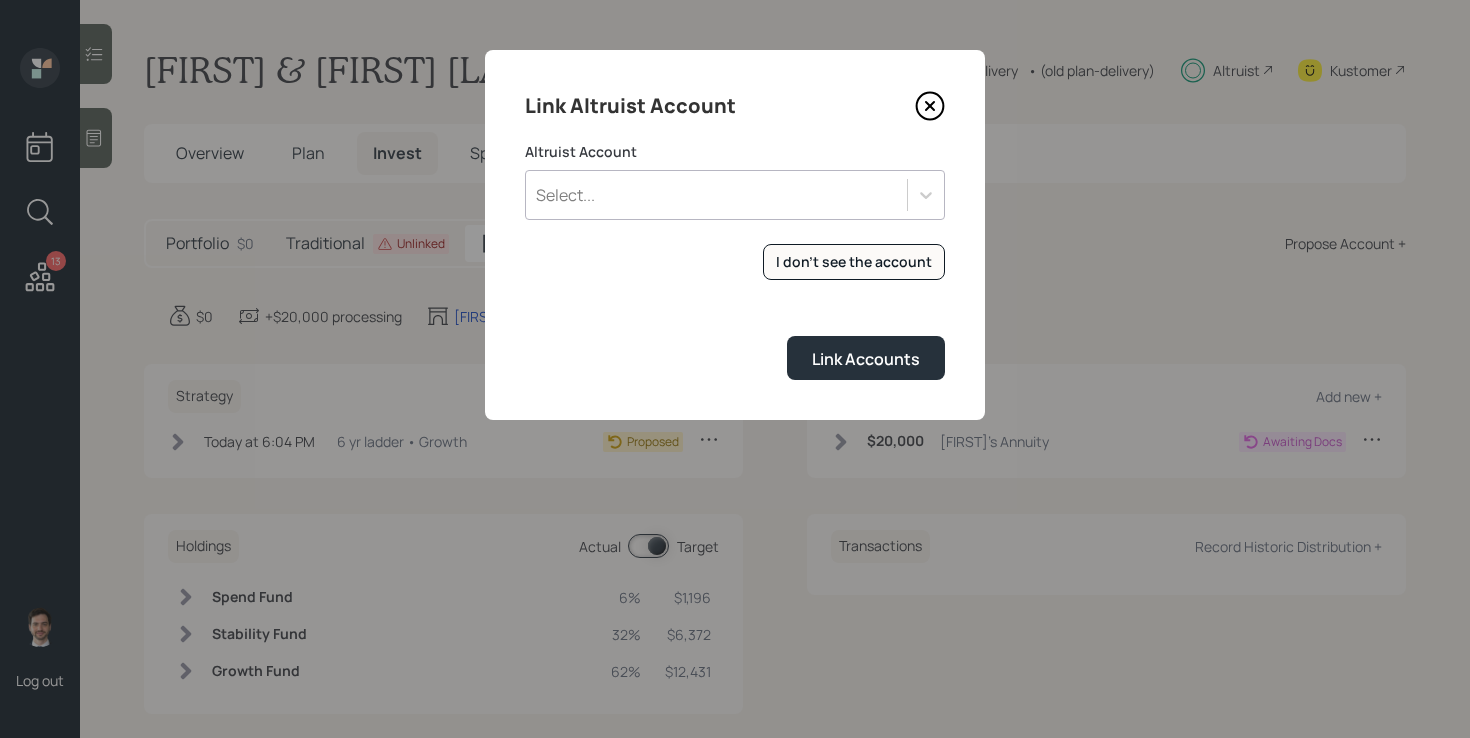 click on "Select..." at bounding box center [735, 195] 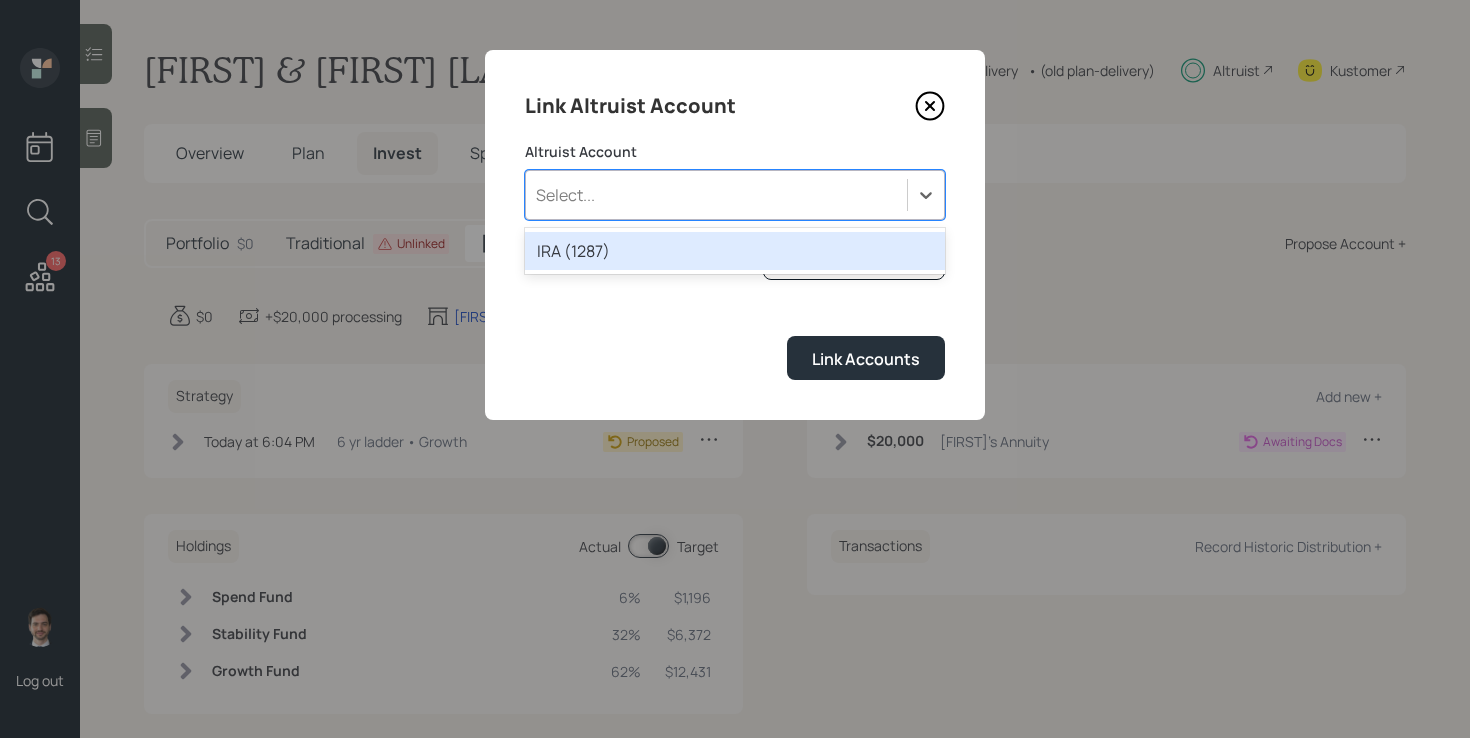 click on "IRA (1287)" at bounding box center [735, 251] 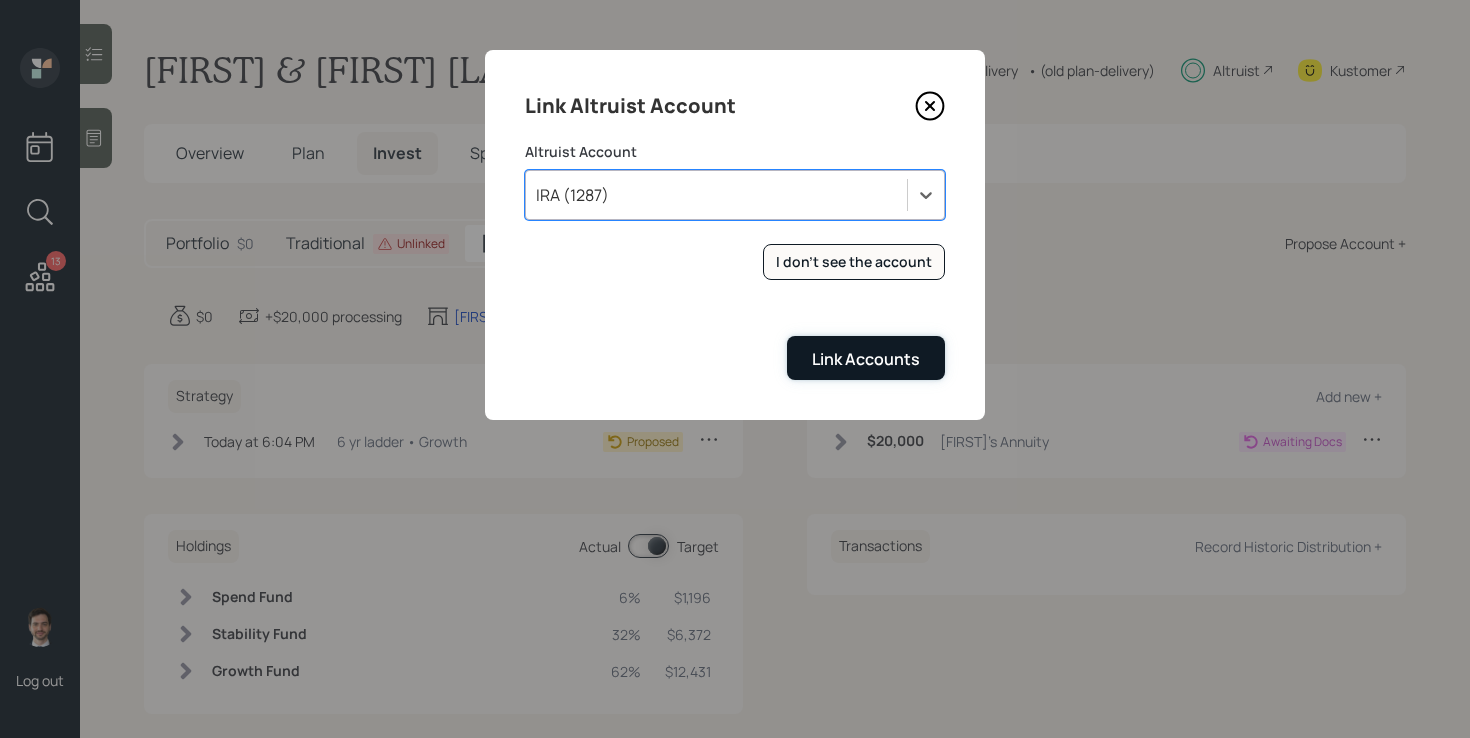 click on "Link Accounts" at bounding box center (866, 359) 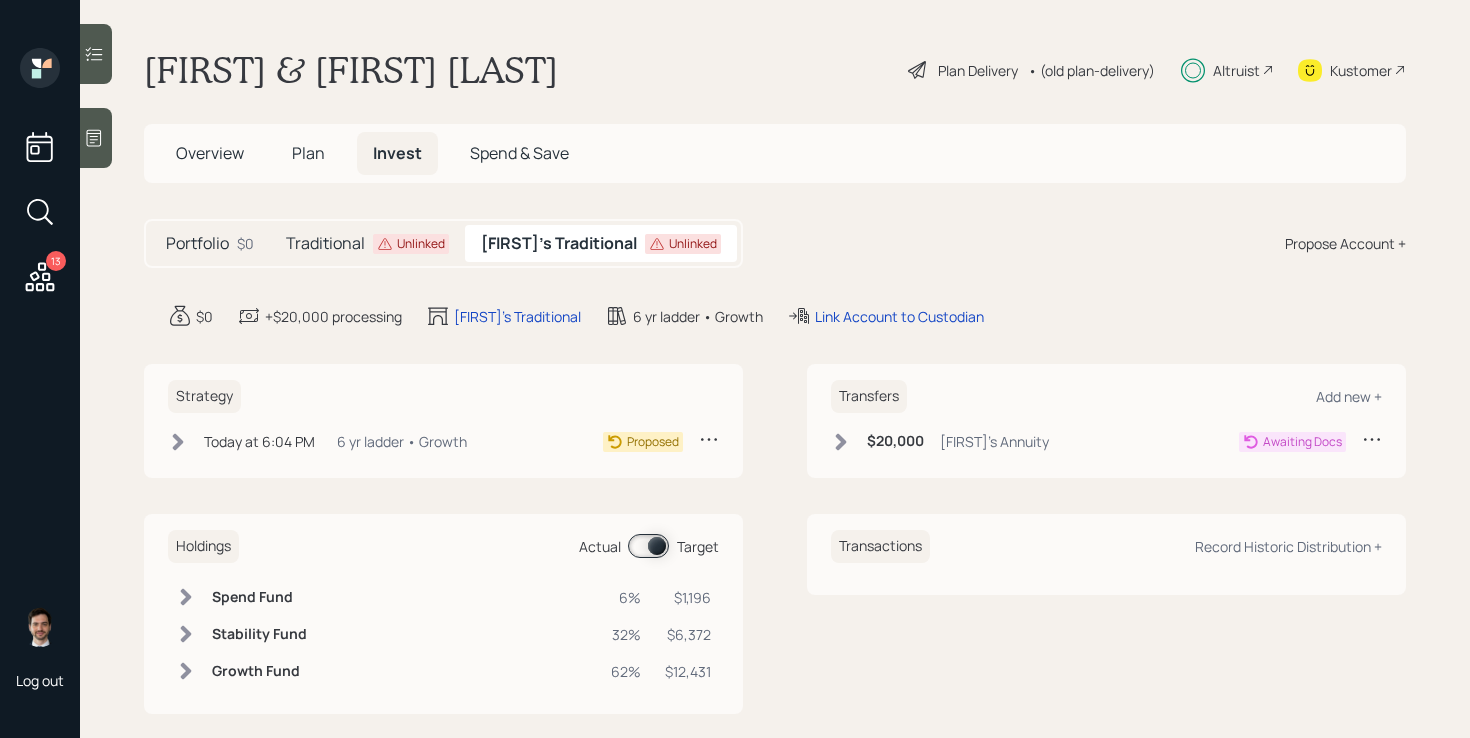 click on "Portfolio $0 Traditional Unlinked [FIRST]'s Traditional Unlinked Propose Account +" at bounding box center (775, 243) 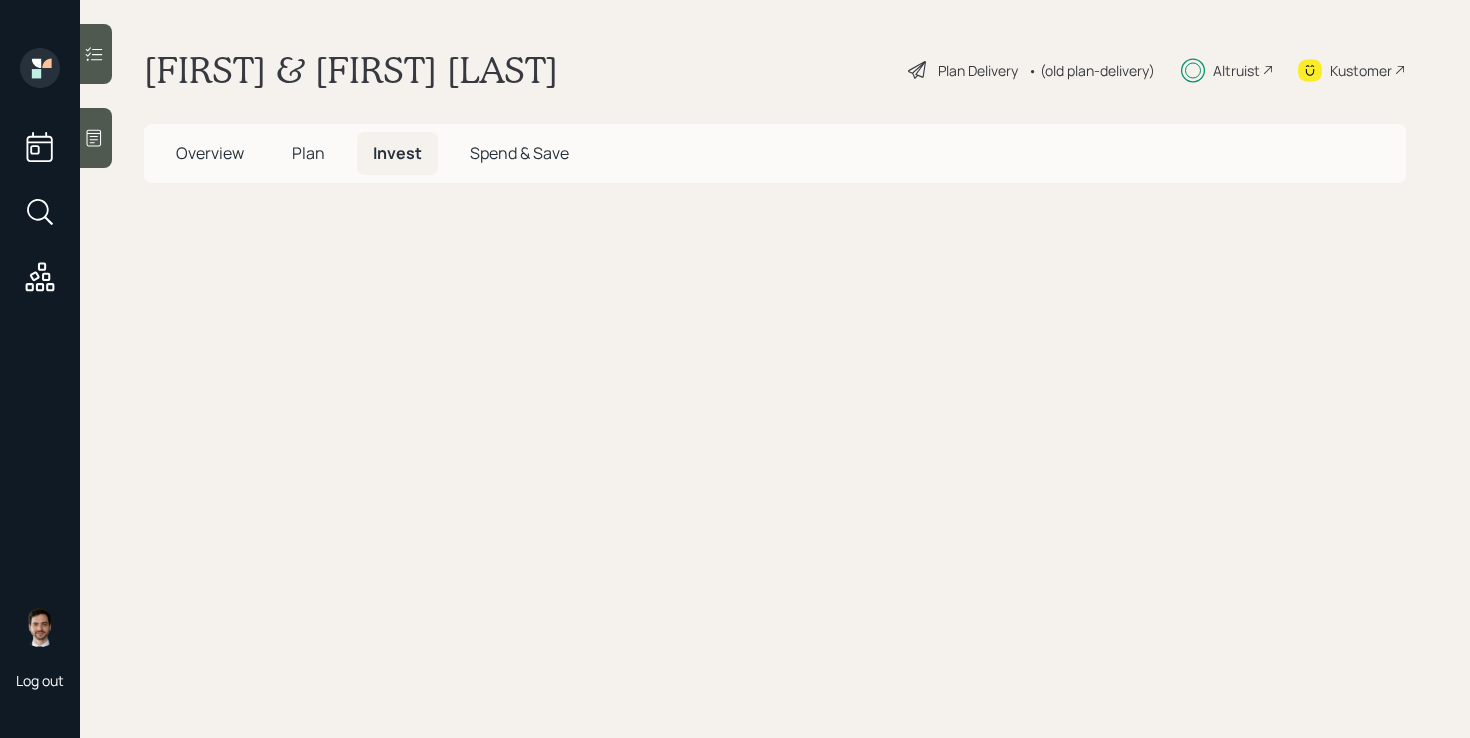 scroll, scrollTop: 0, scrollLeft: 0, axis: both 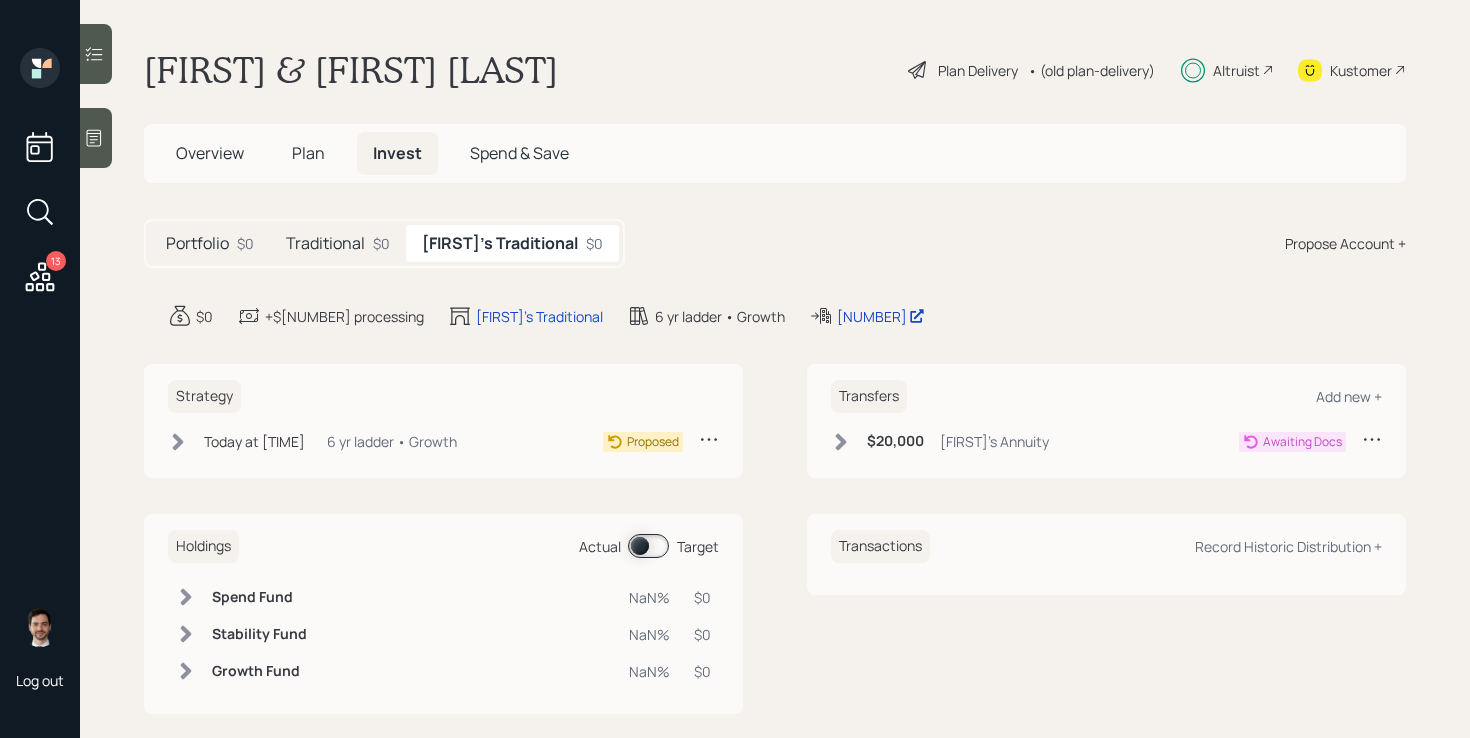 click on "Traditional" at bounding box center (325, 243) 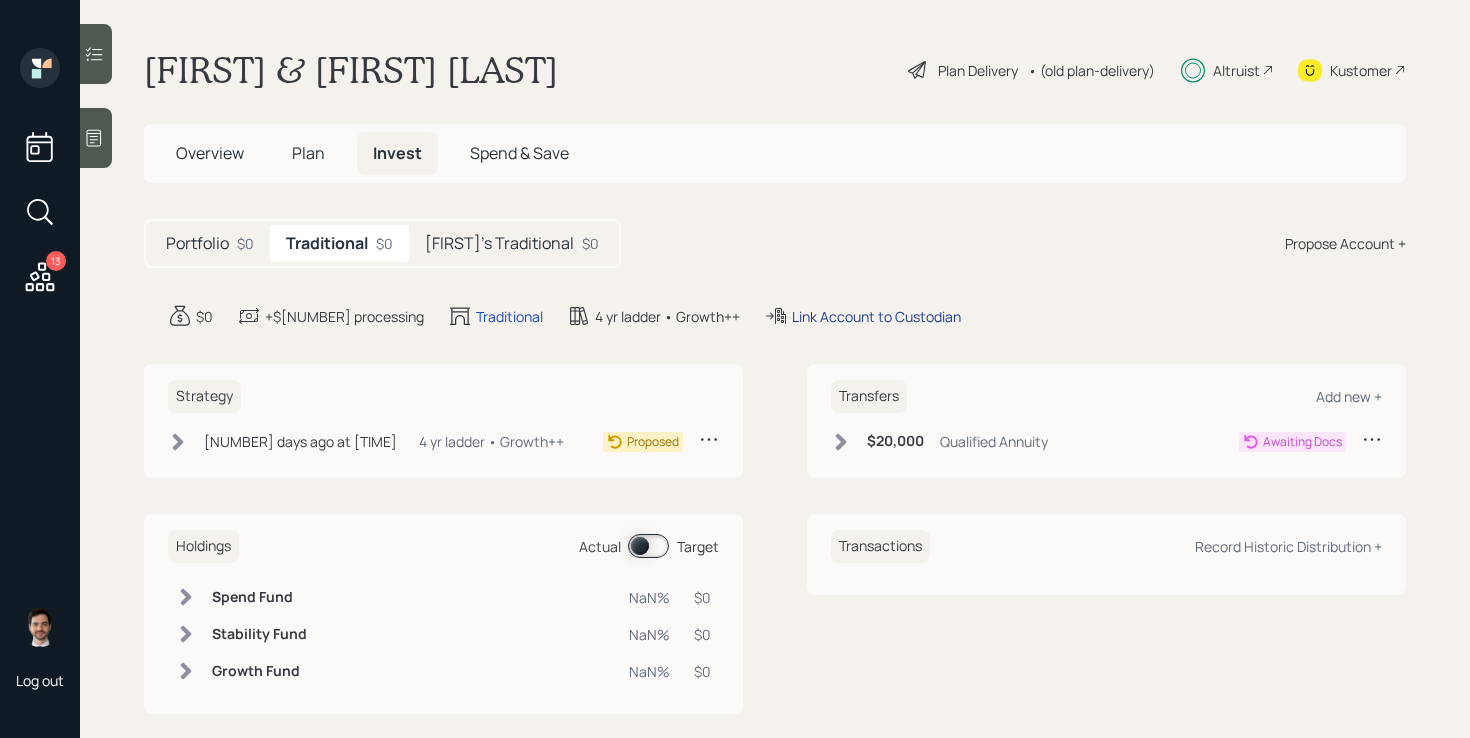 click on "Link Account to Custodian" at bounding box center [876, 316] 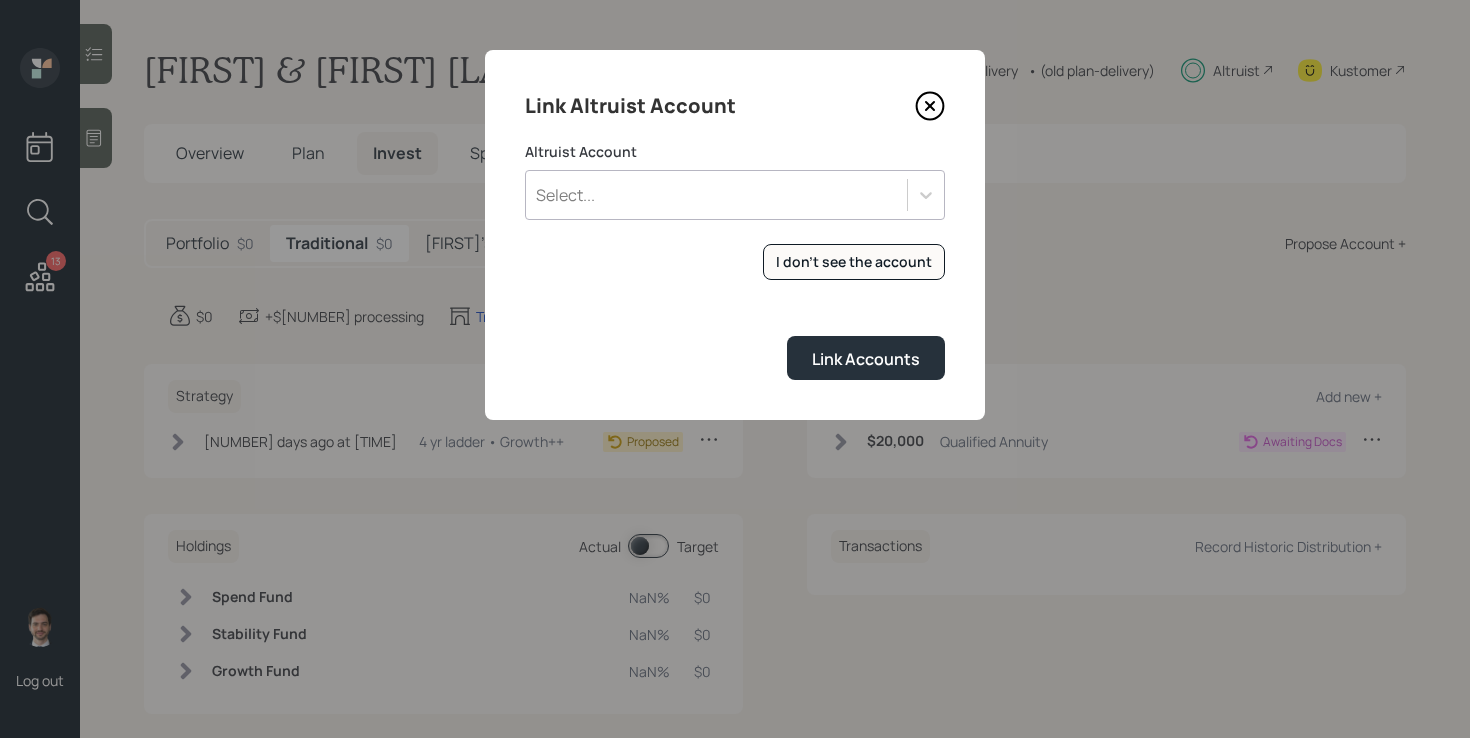 click 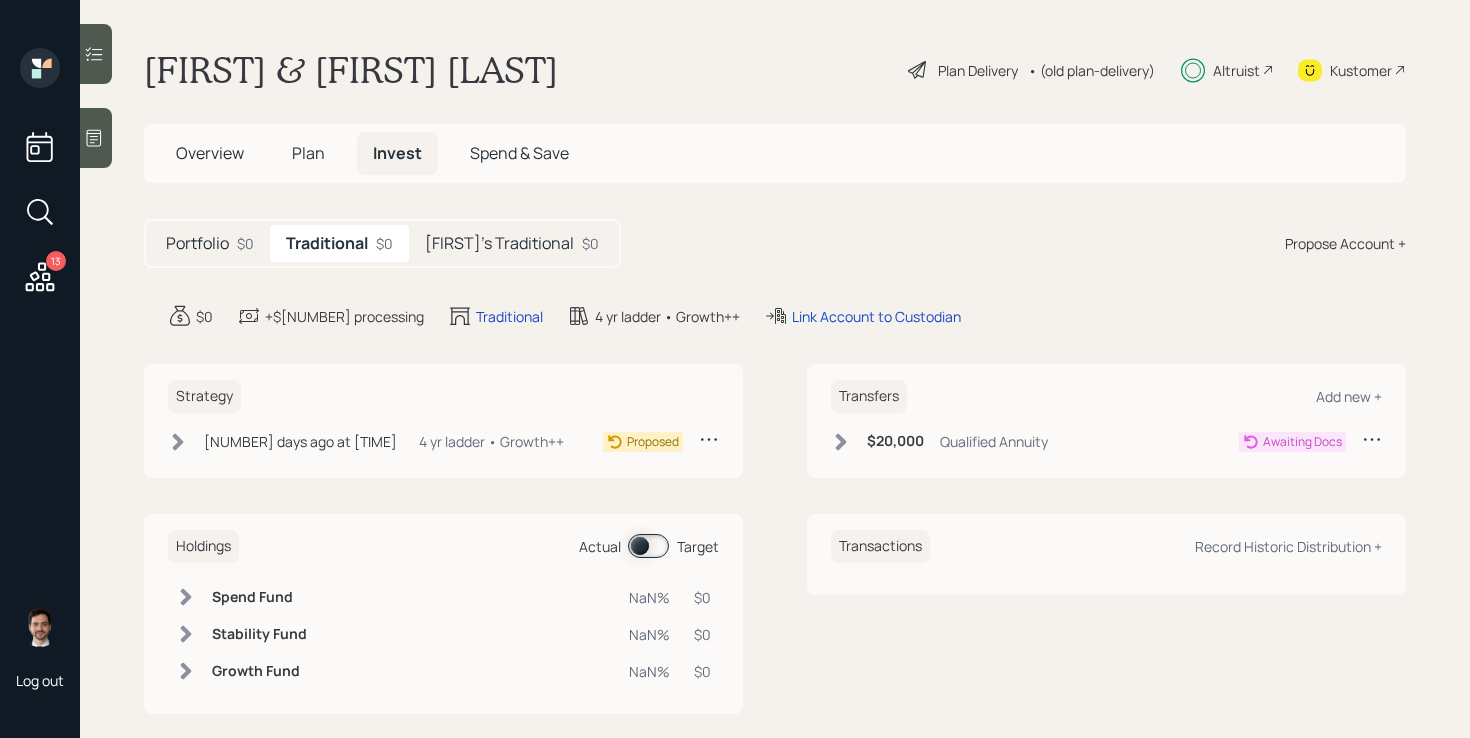 click on "Portfolio $0 Traditional $0 Linda's Traditional $0 Propose Account +" at bounding box center (775, 243) 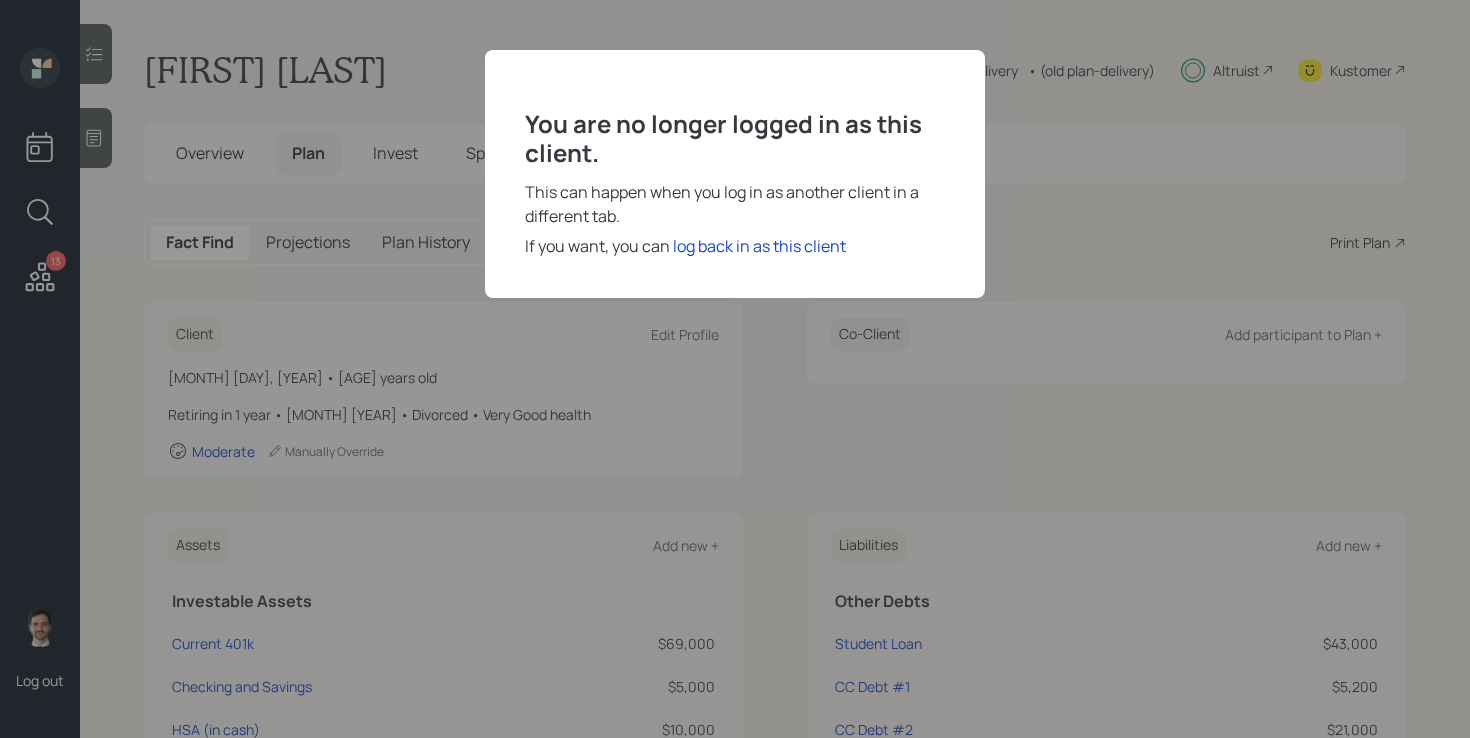 scroll, scrollTop: 0, scrollLeft: 0, axis: both 